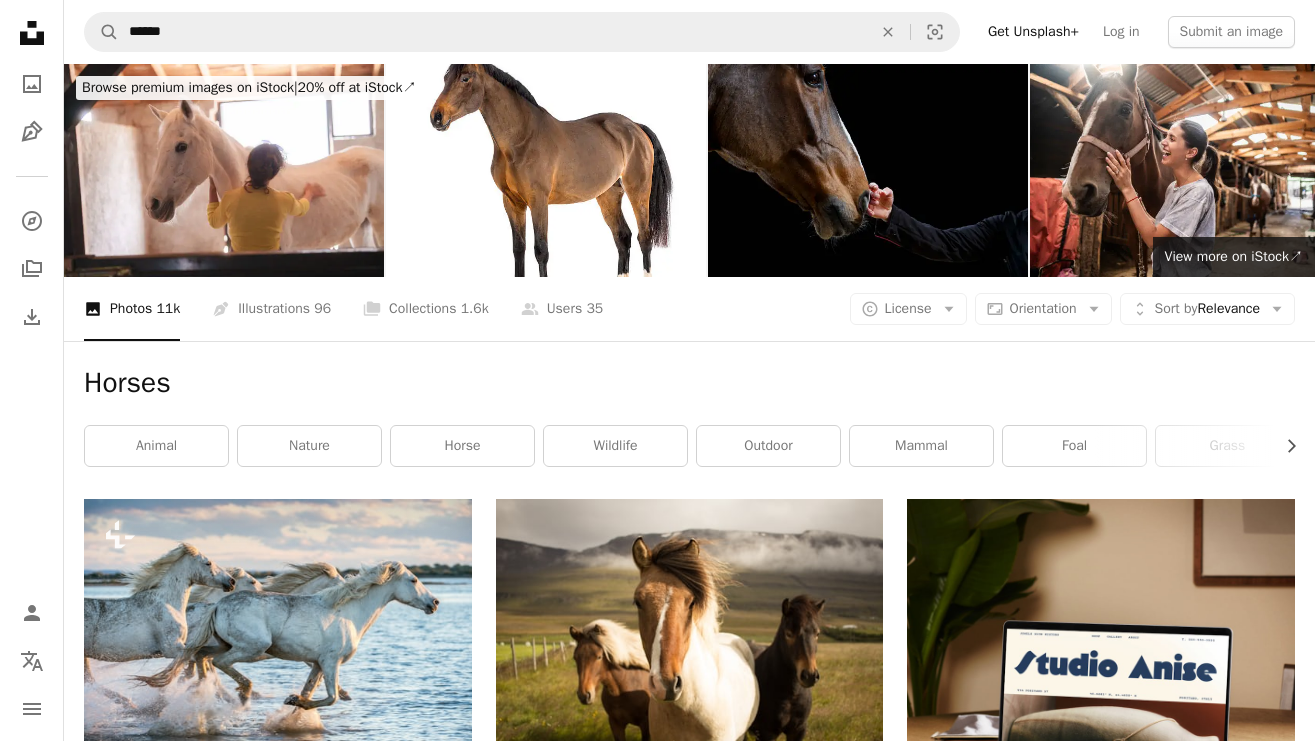 scroll, scrollTop: 27303, scrollLeft: 0, axis: vertical 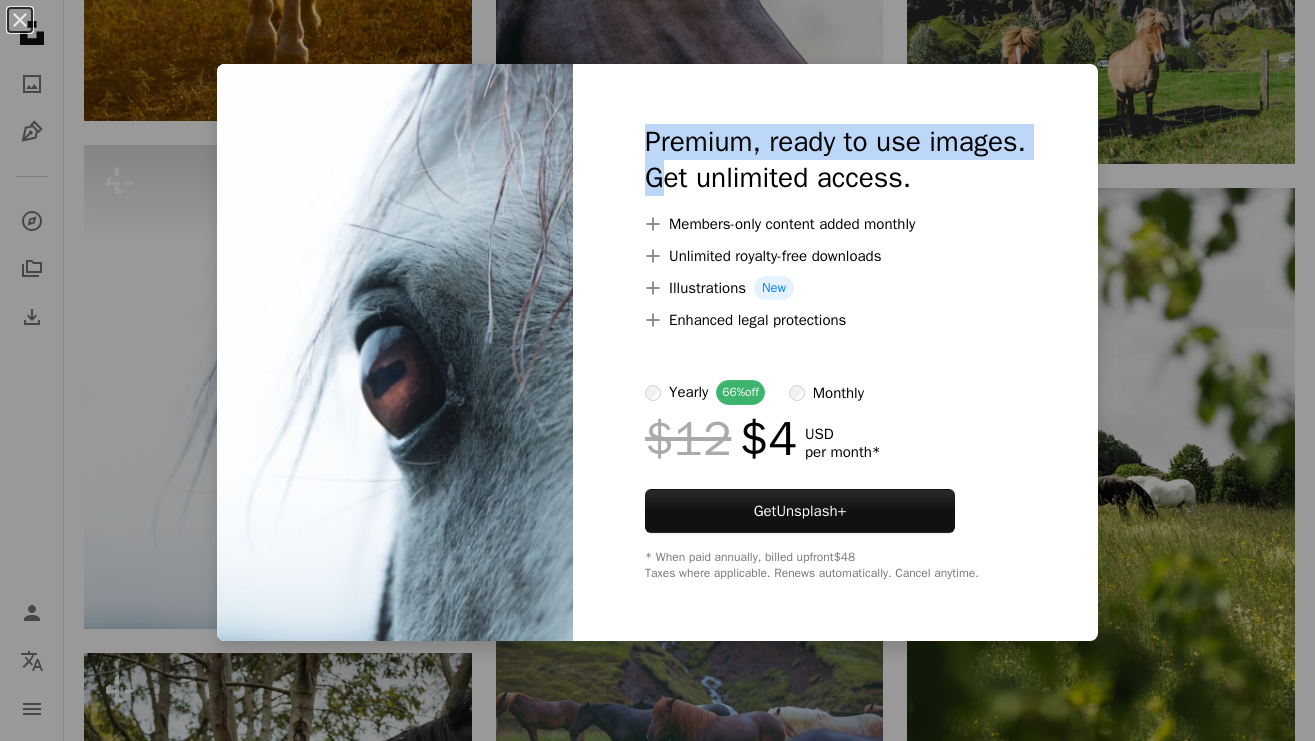 drag, startPoint x: 631, startPoint y: 138, endPoint x: 656, endPoint y: 207, distance: 73.38937 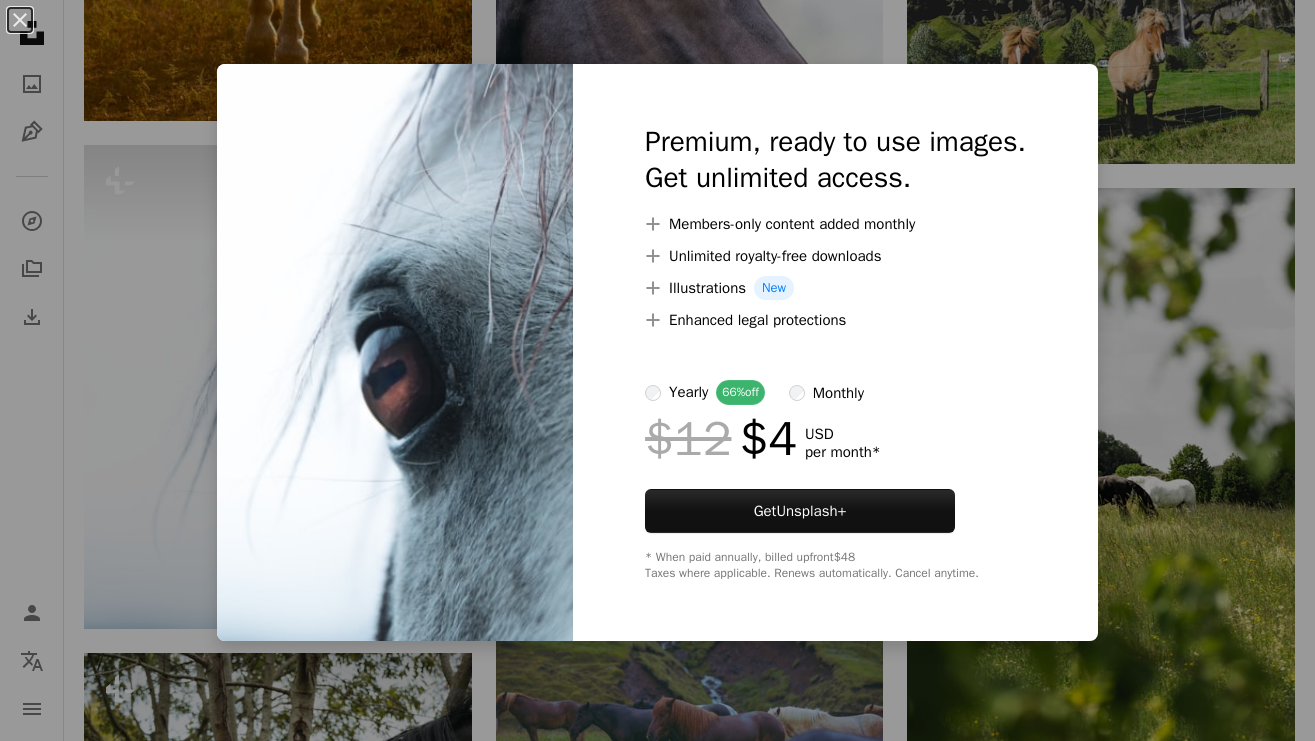 click on "An X shape Premium, ready to use images. Get unlimited access. A plus sign Members-only content added monthly A plus sign Unlimited royalty-free downloads A plus sign Illustrations  New A plus sign Enhanced legal protections yearly 66%  off monthly $12   $4 USD per month * Get  Unsplash+ * When paid annually, billed upfront  $48 Taxes where applicable. Renews automatically. Cancel anytime." at bounding box center (657, 370) 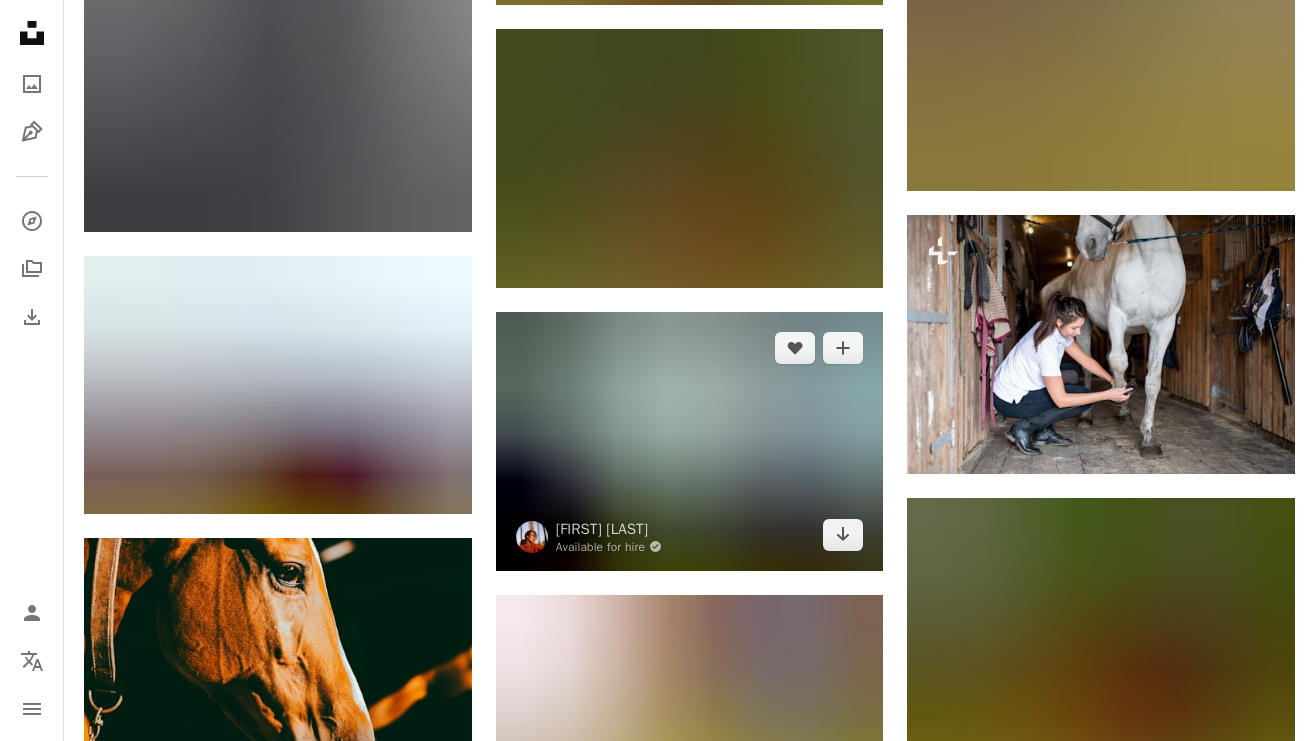 scroll, scrollTop: 42143, scrollLeft: 0, axis: vertical 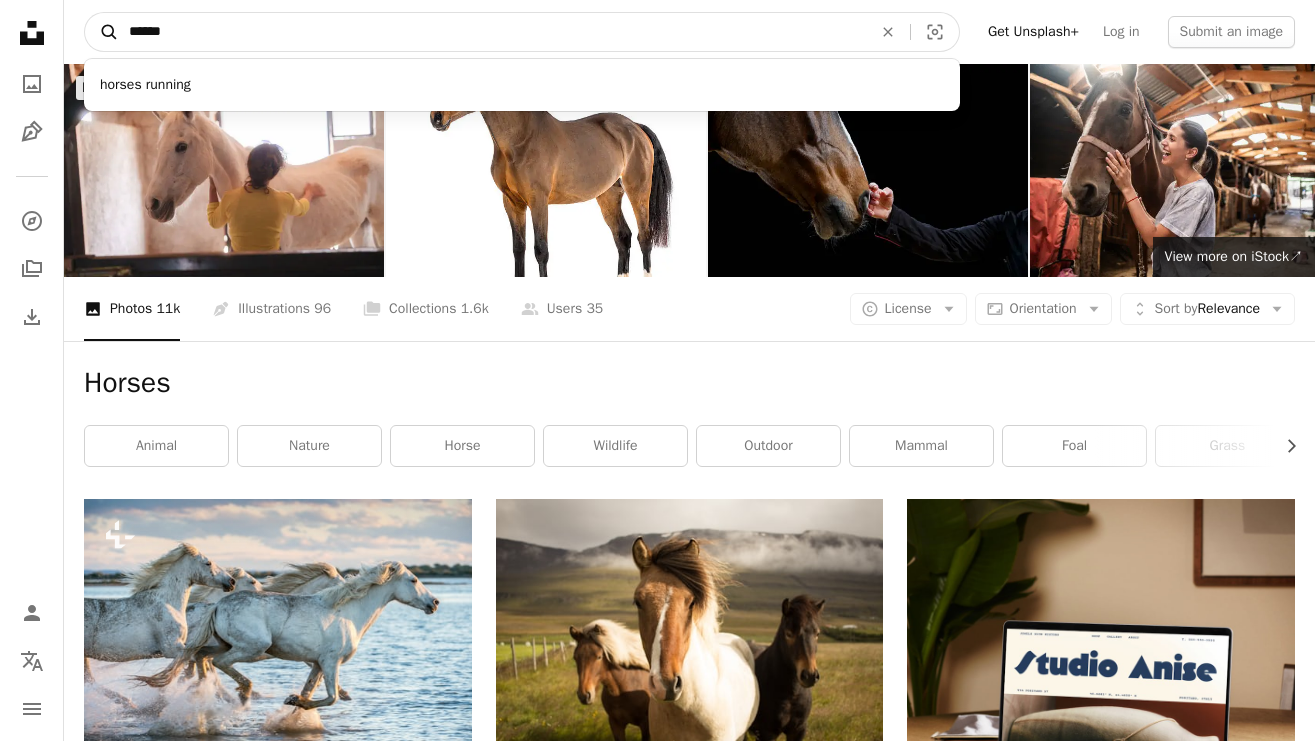 drag, startPoint x: 205, startPoint y: 35, endPoint x: 116, endPoint y: 34, distance: 89.005615 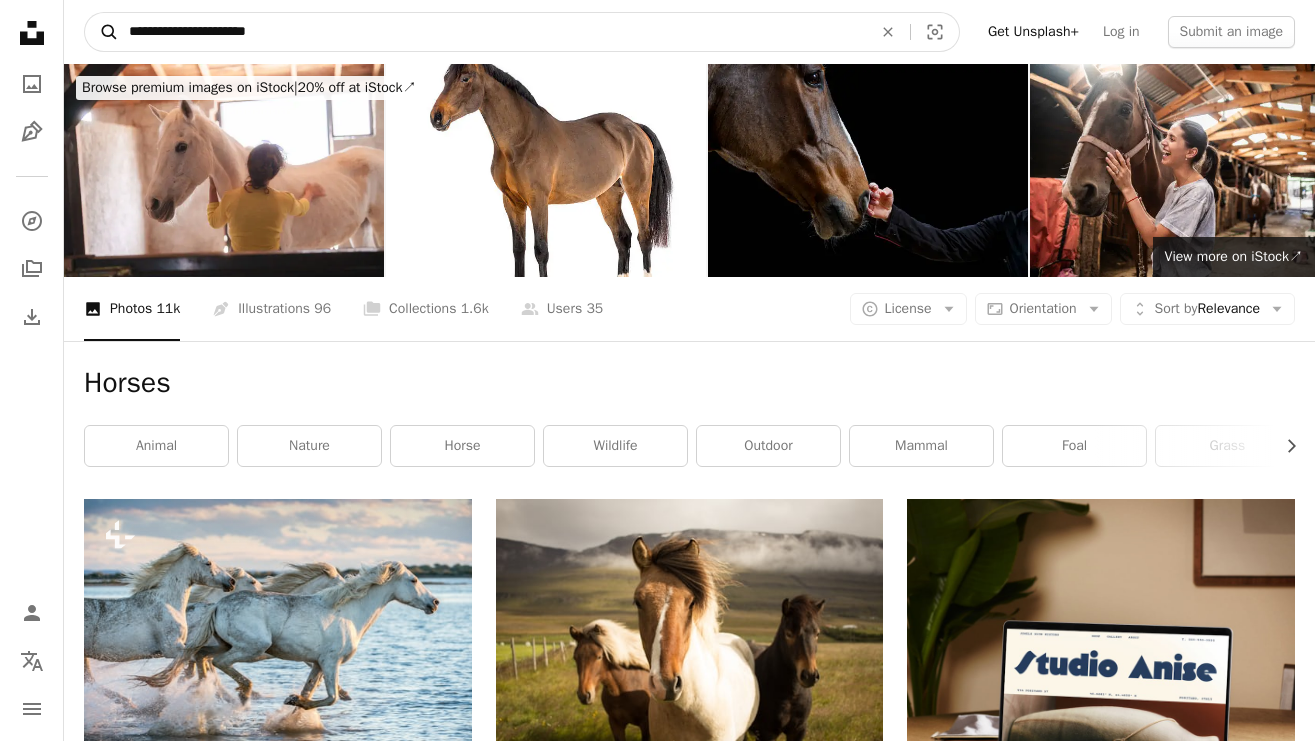 type on "**********" 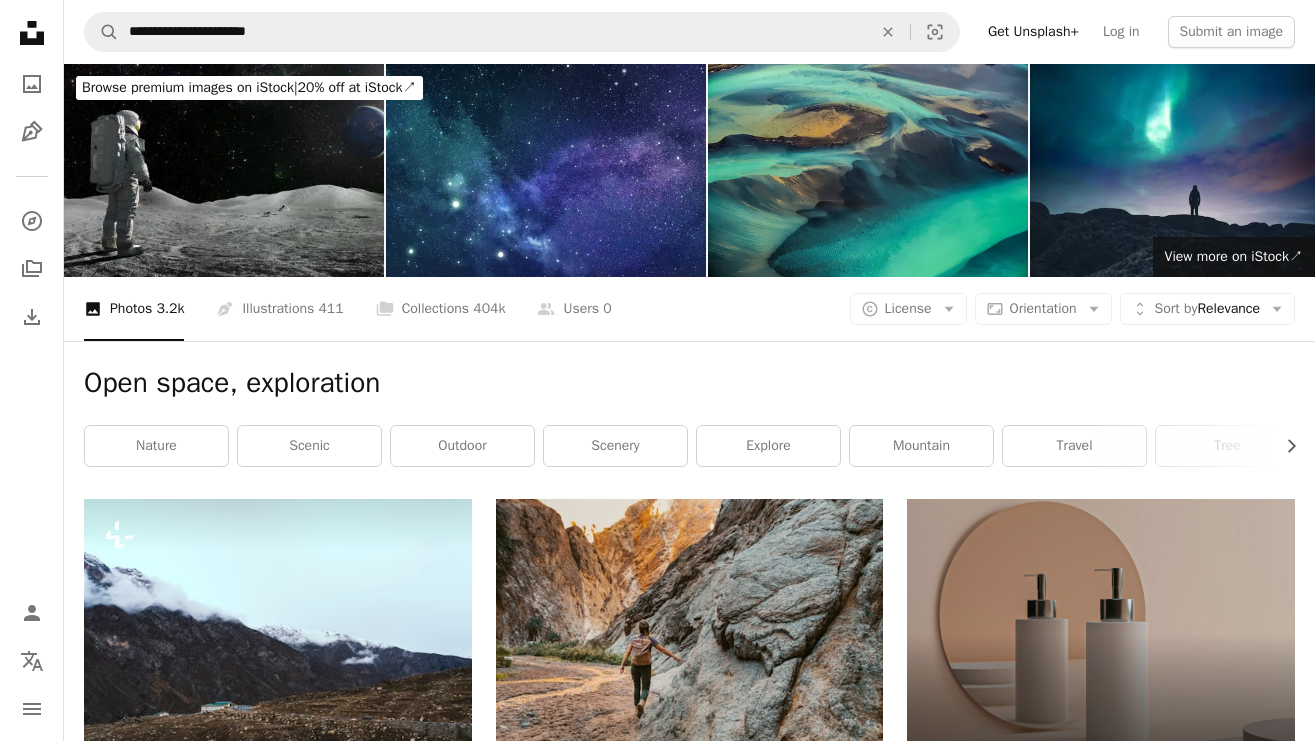 scroll, scrollTop: 0, scrollLeft: 0, axis: both 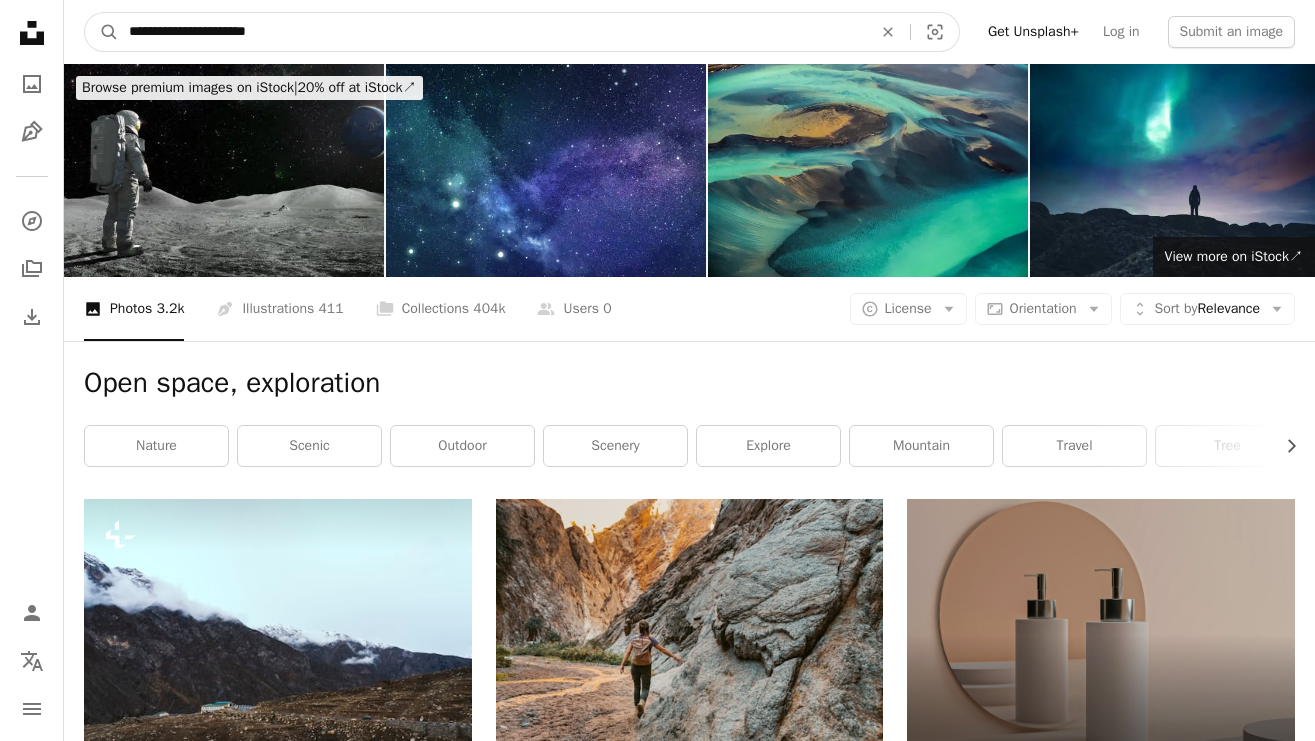 drag, startPoint x: 290, startPoint y: 33, endPoint x: 120, endPoint y: 26, distance: 170.14406 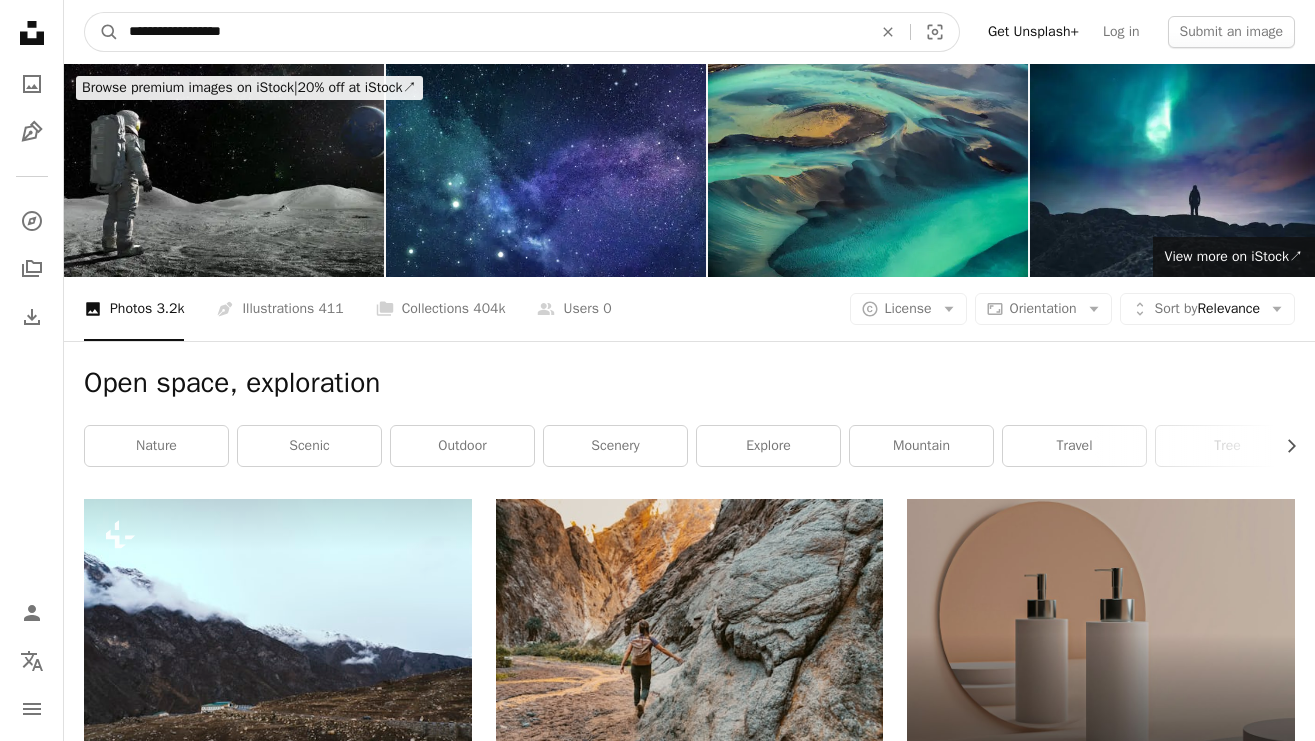 type on "**********" 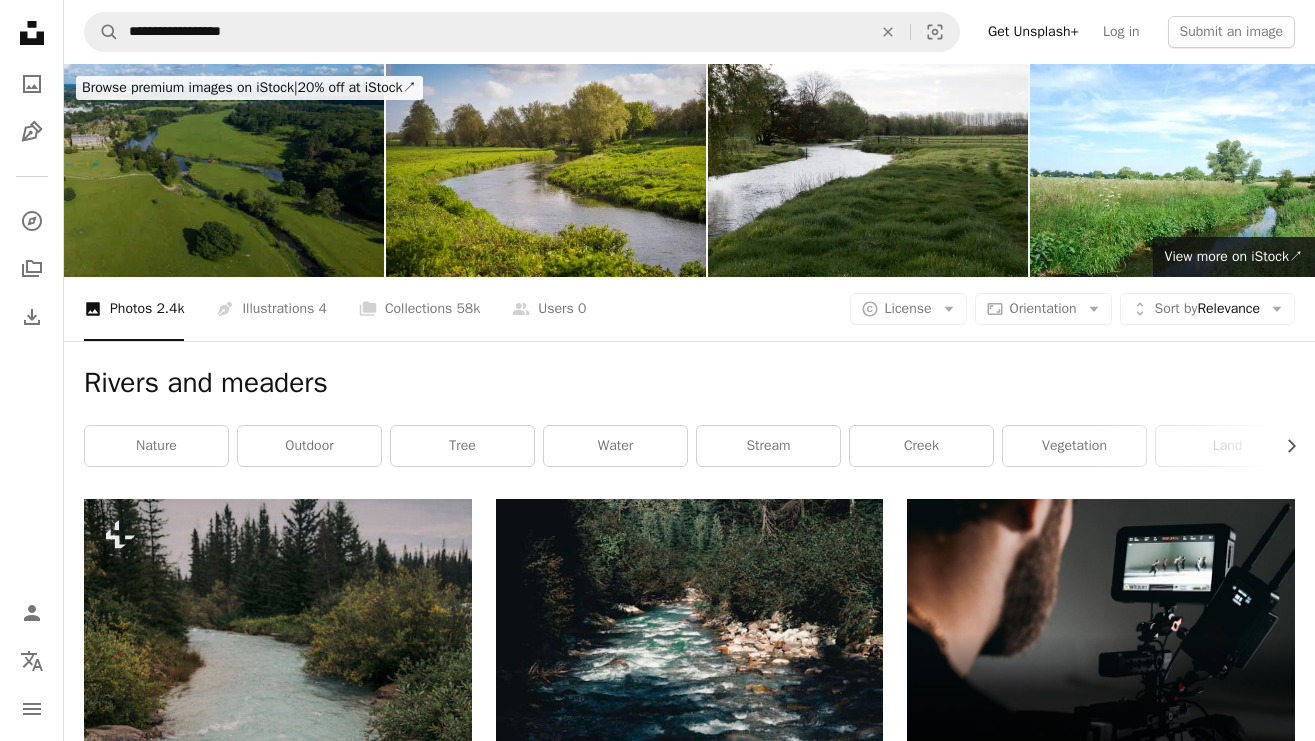 scroll, scrollTop: 0, scrollLeft: 0, axis: both 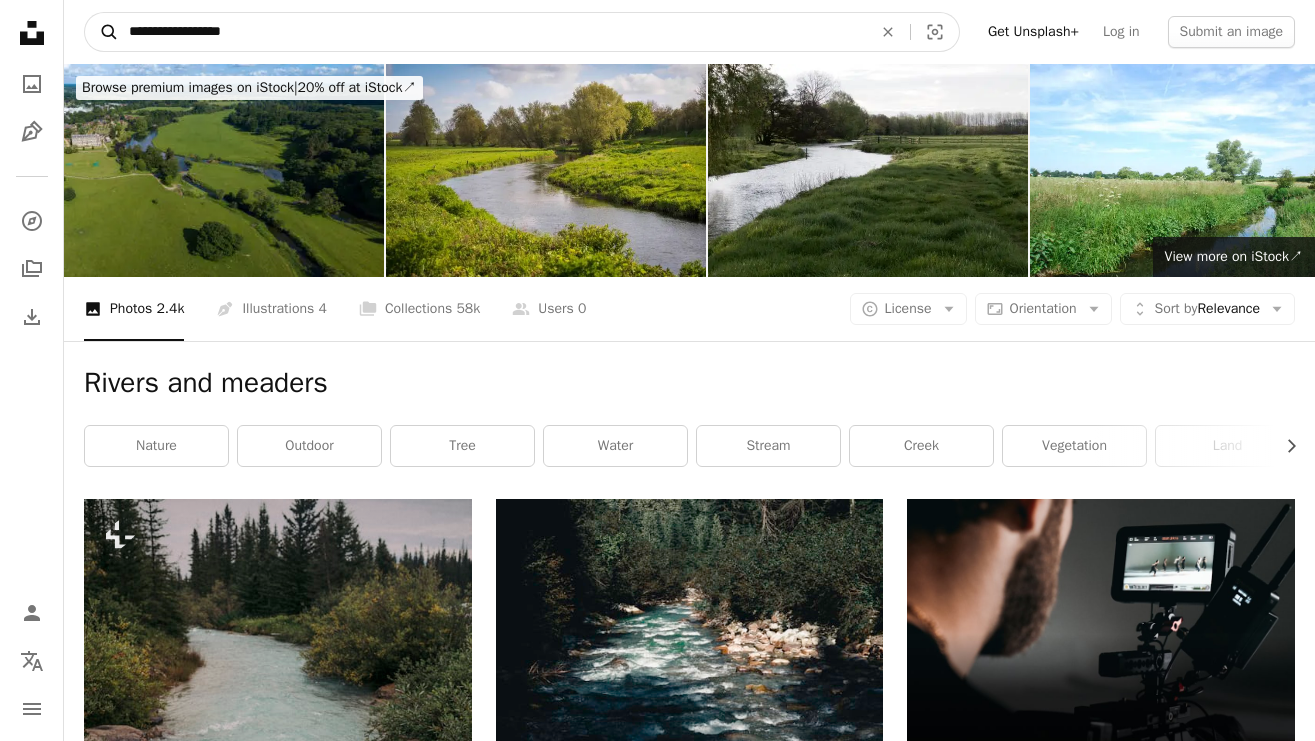 drag, startPoint x: 265, startPoint y: 32, endPoint x: 89, endPoint y: 32, distance: 176 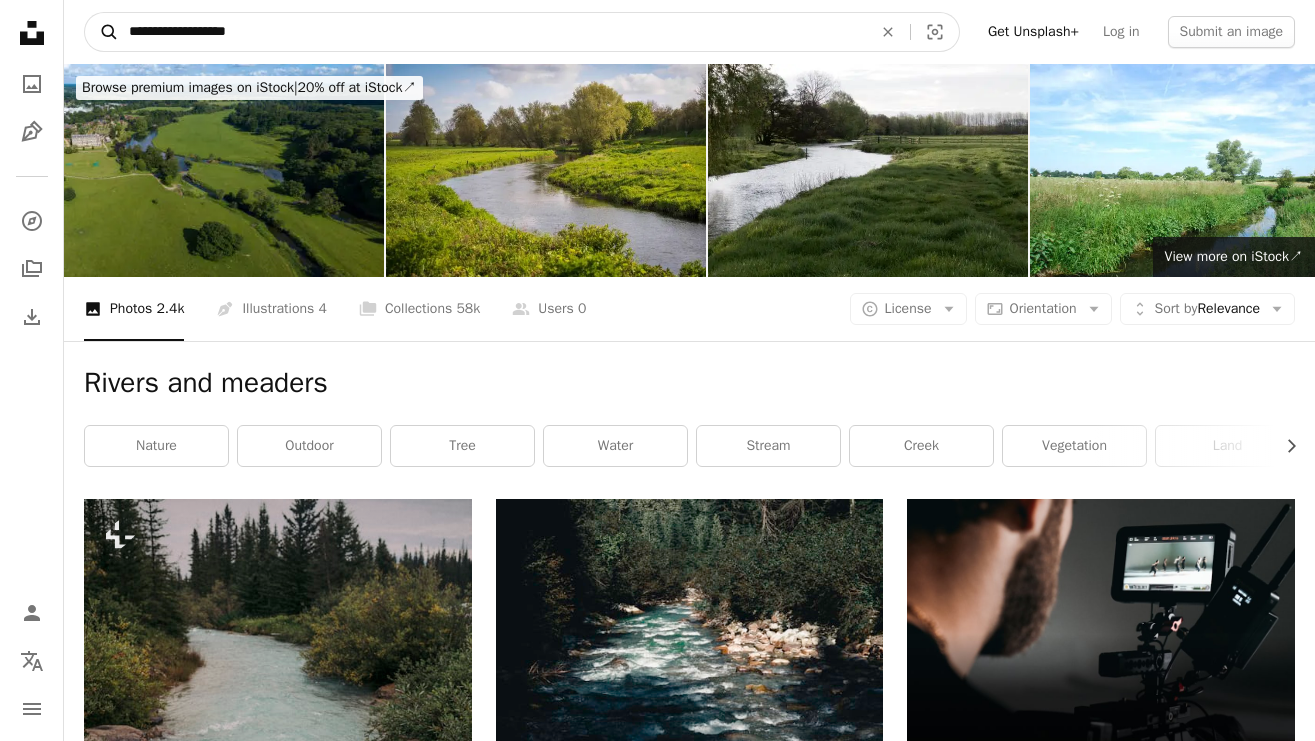 type on "**********" 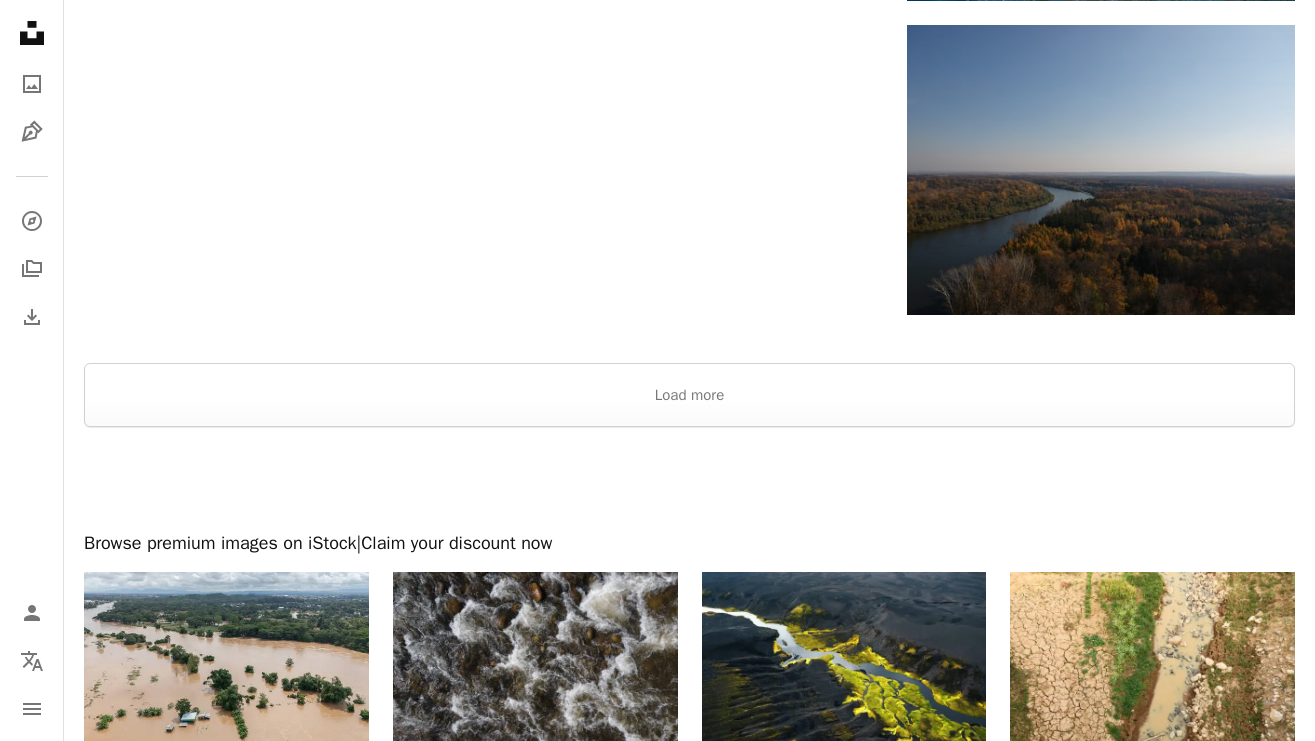 scroll, scrollTop: 2678, scrollLeft: 0, axis: vertical 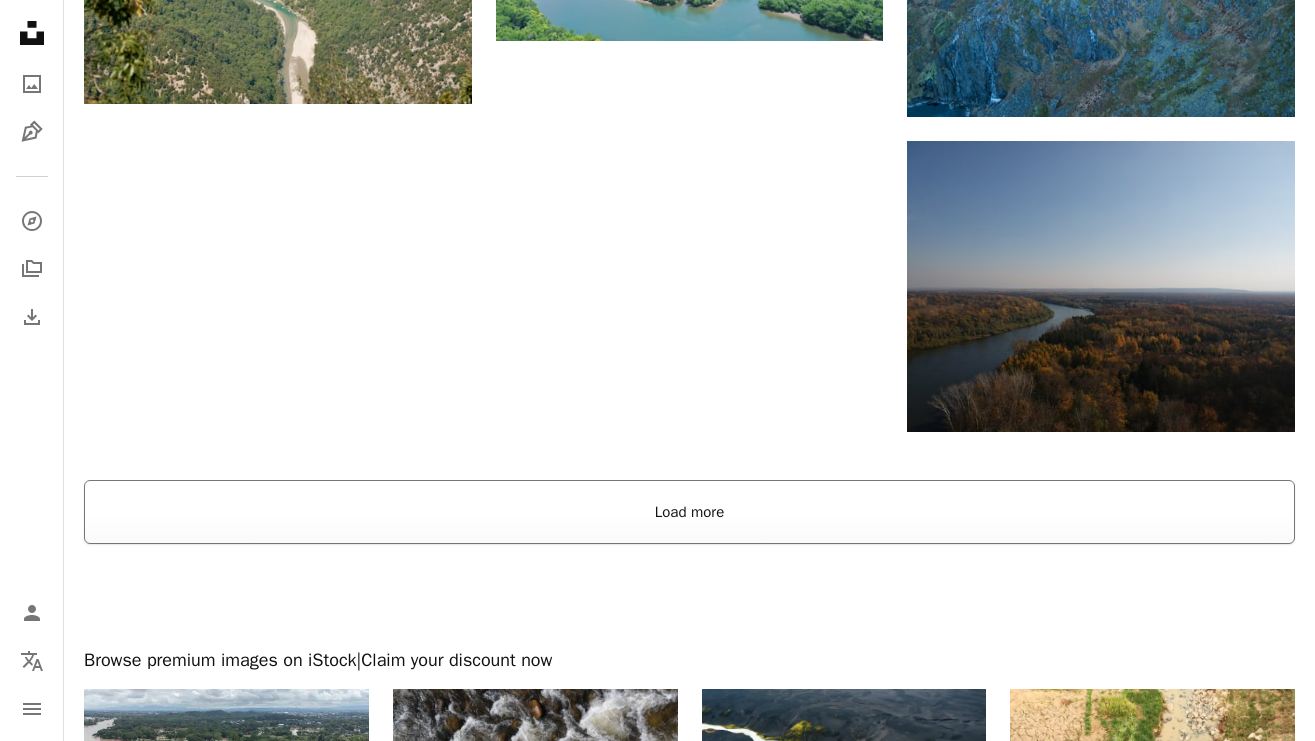 click on "Load more" at bounding box center [689, 512] 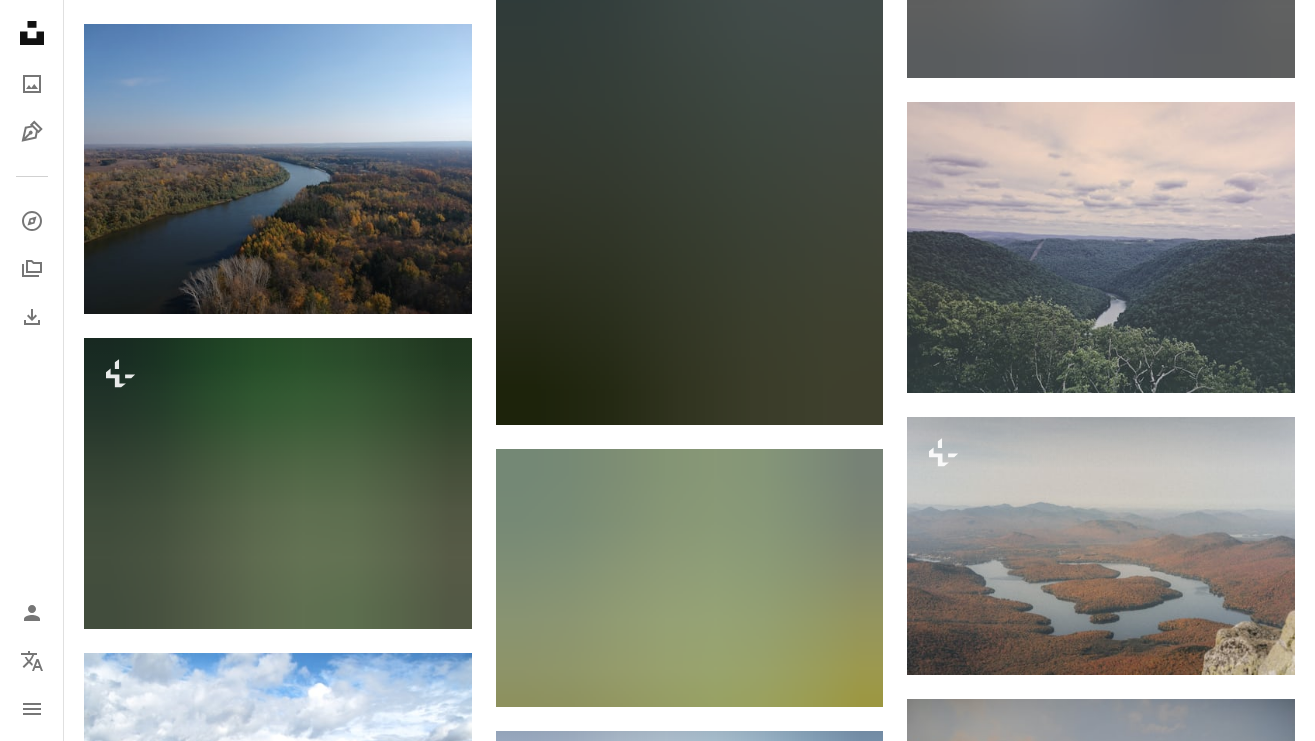 scroll, scrollTop: 0, scrollLeft: 0, axis: both 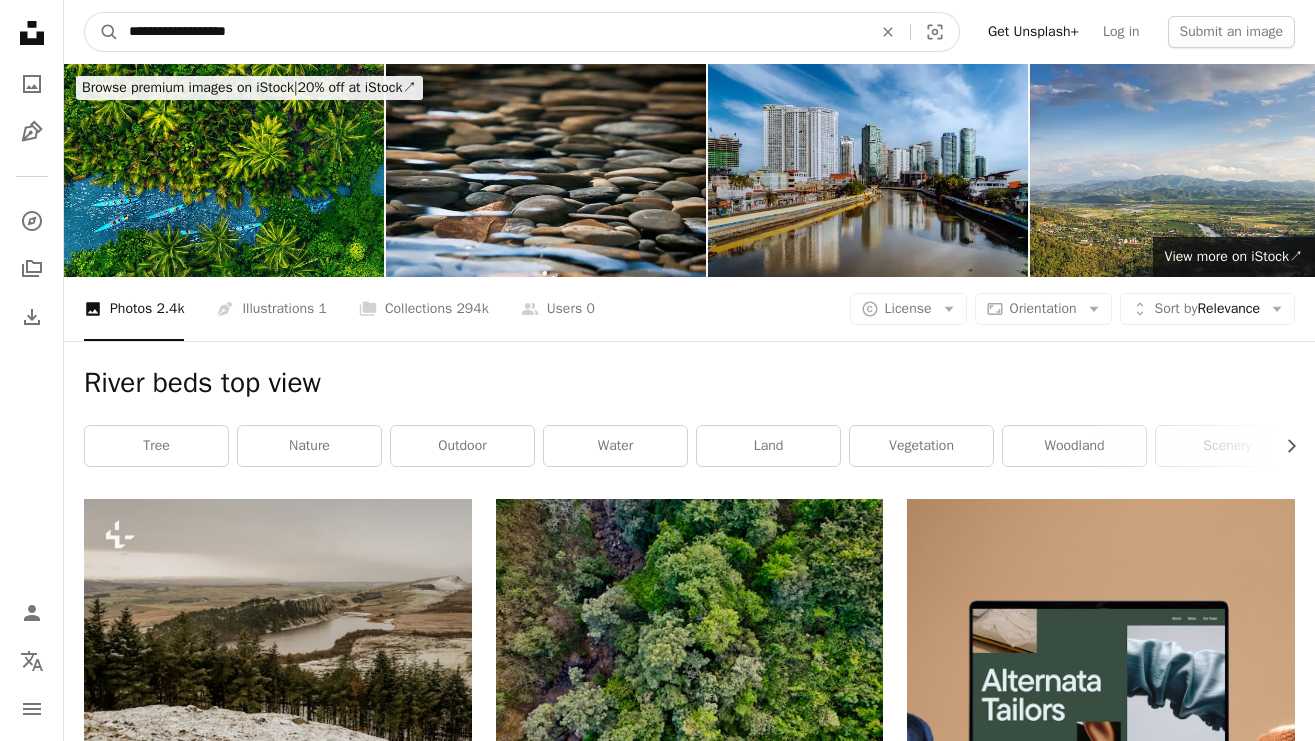 click on "**********" at bounding box center [492, 32] 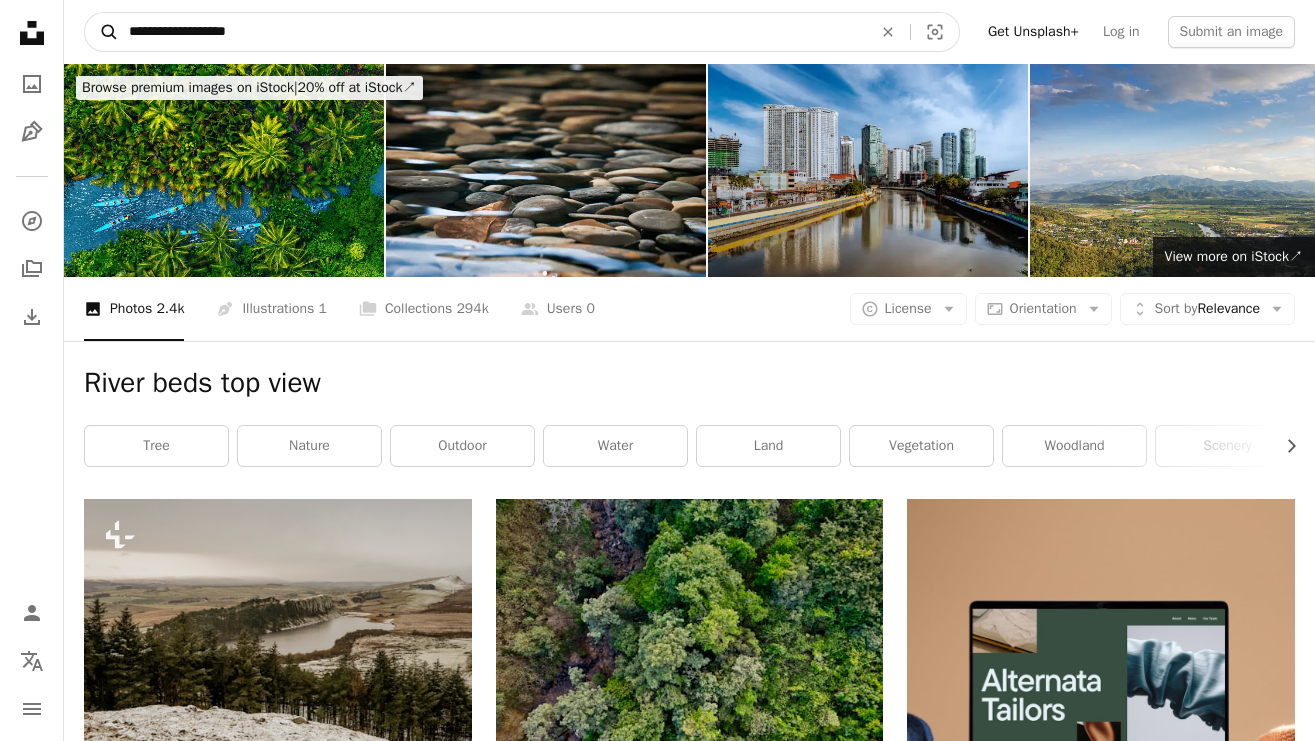 drag, startPoint x: 321, startPoint y: 30, endPoint x: 93, endPoint y: 33, distance: 228.01973 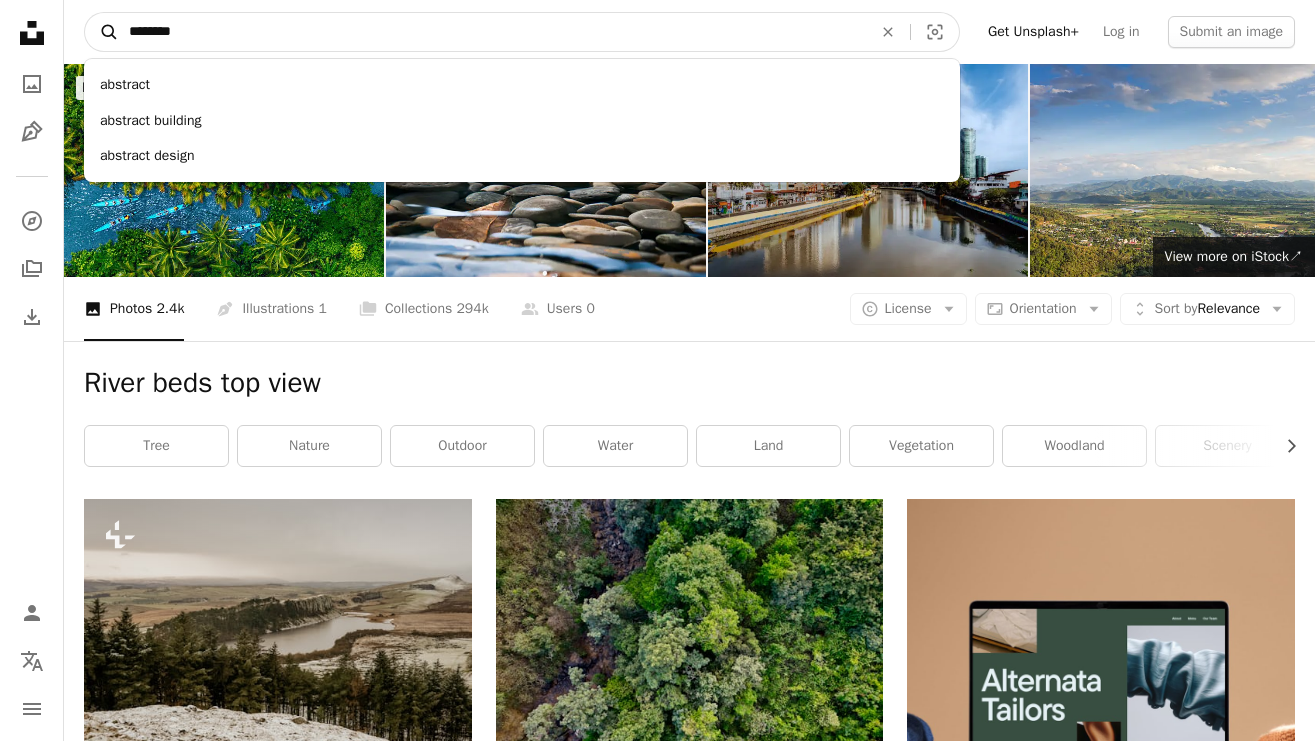 type on "********" 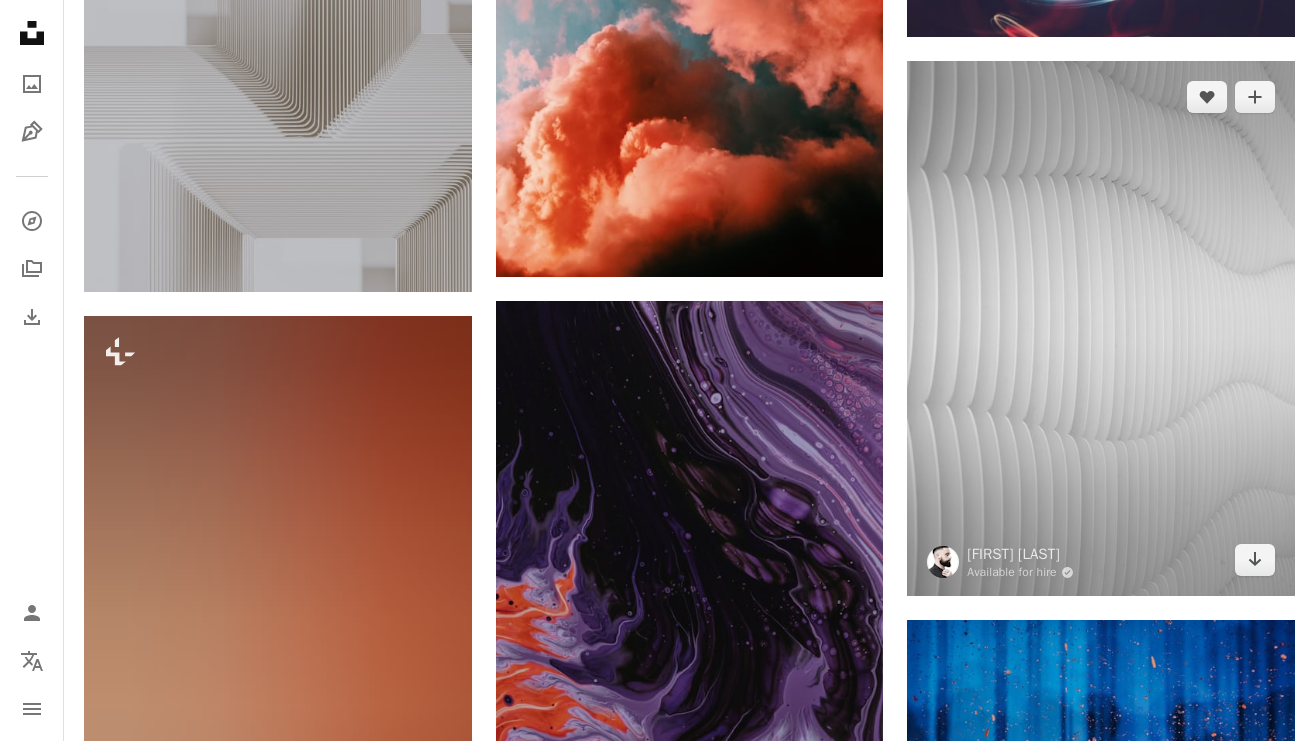 scroll, scrollTop: 7754, scrollLeft: 0, axis: vertical 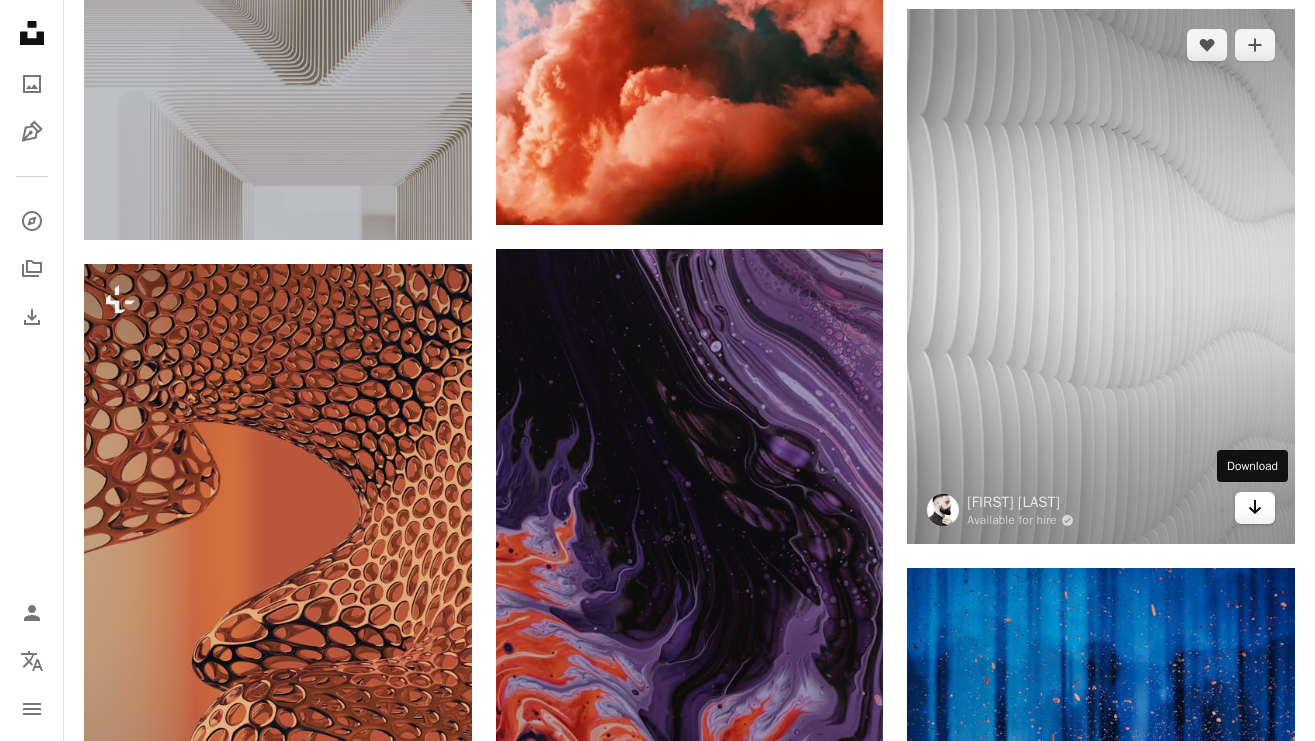 click 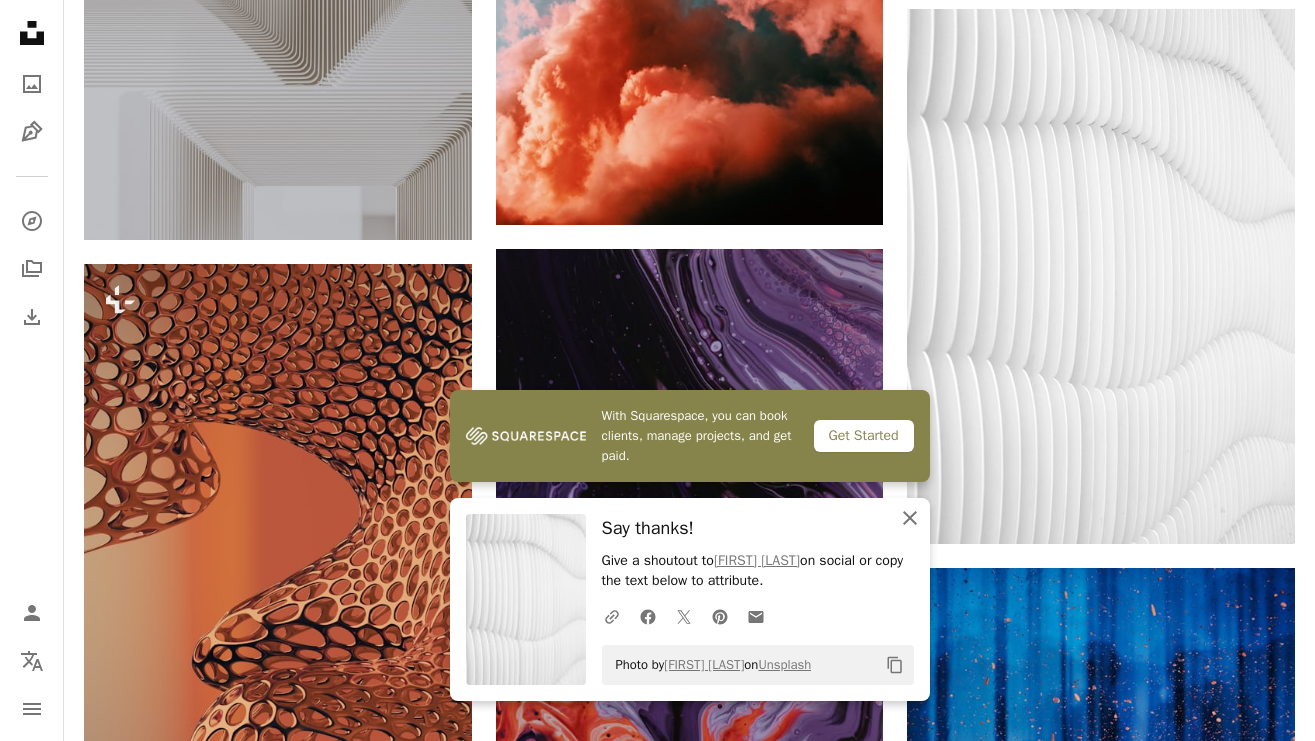 click 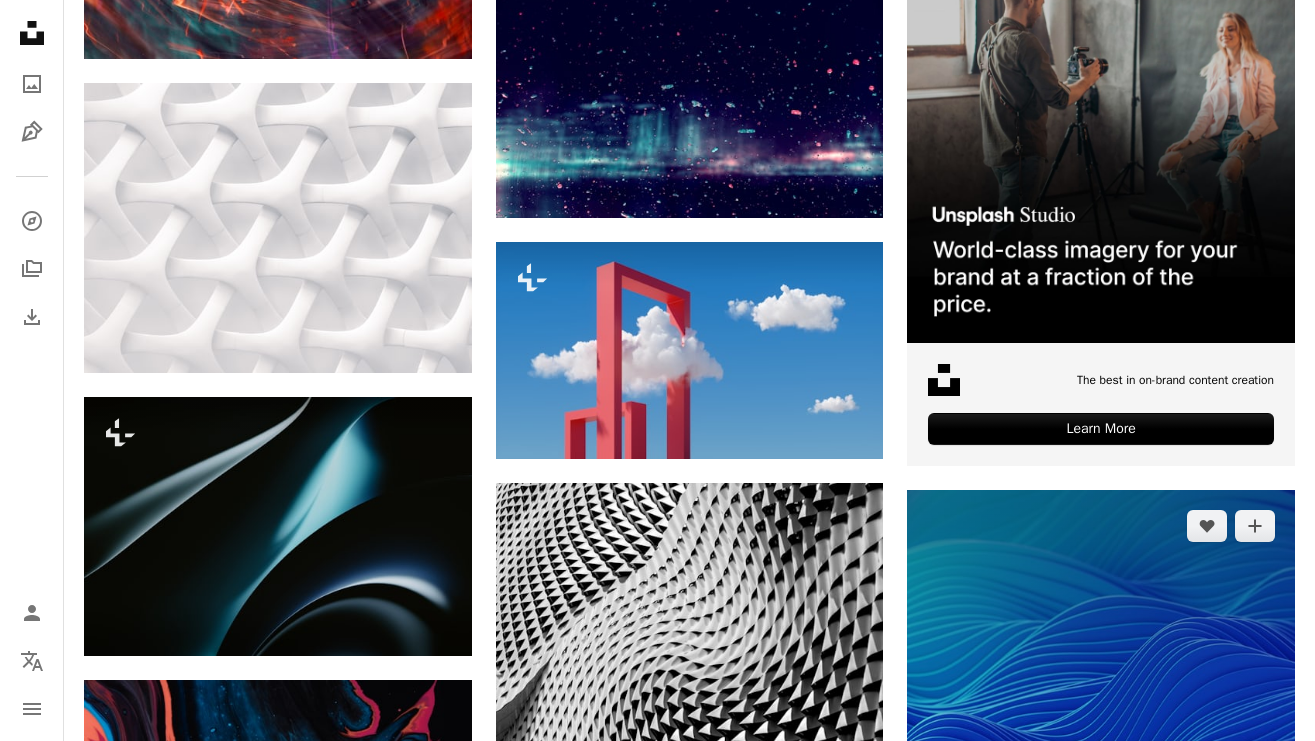 scroll, scrollTop: 8776, scrollLeft: 0, axis: vertical 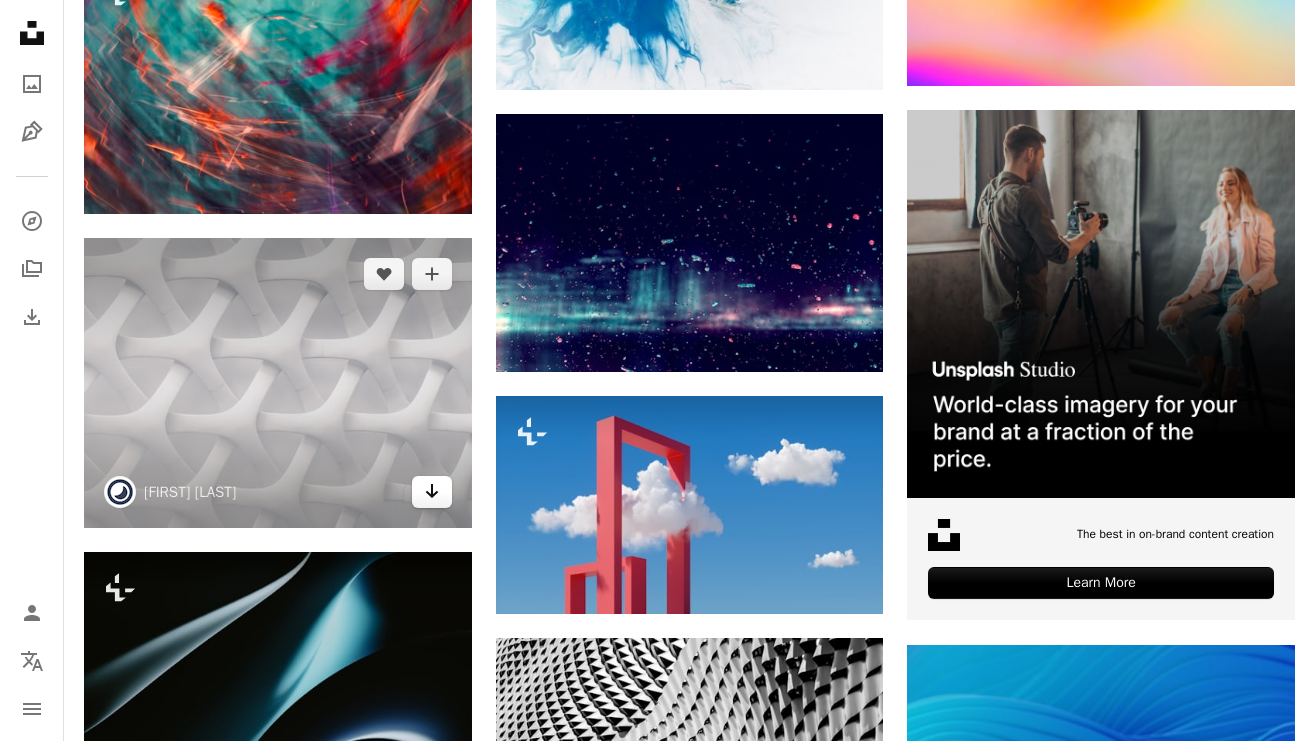 click on "Arrow pointing down" 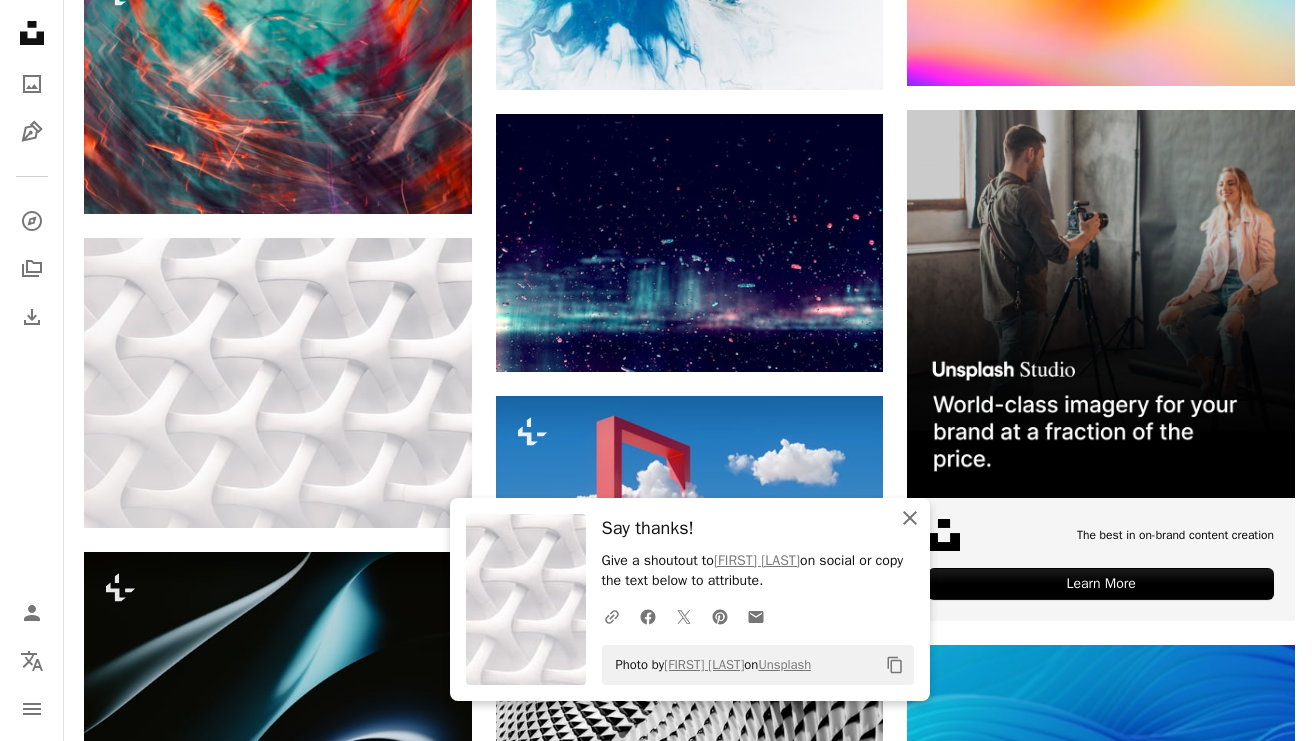 click 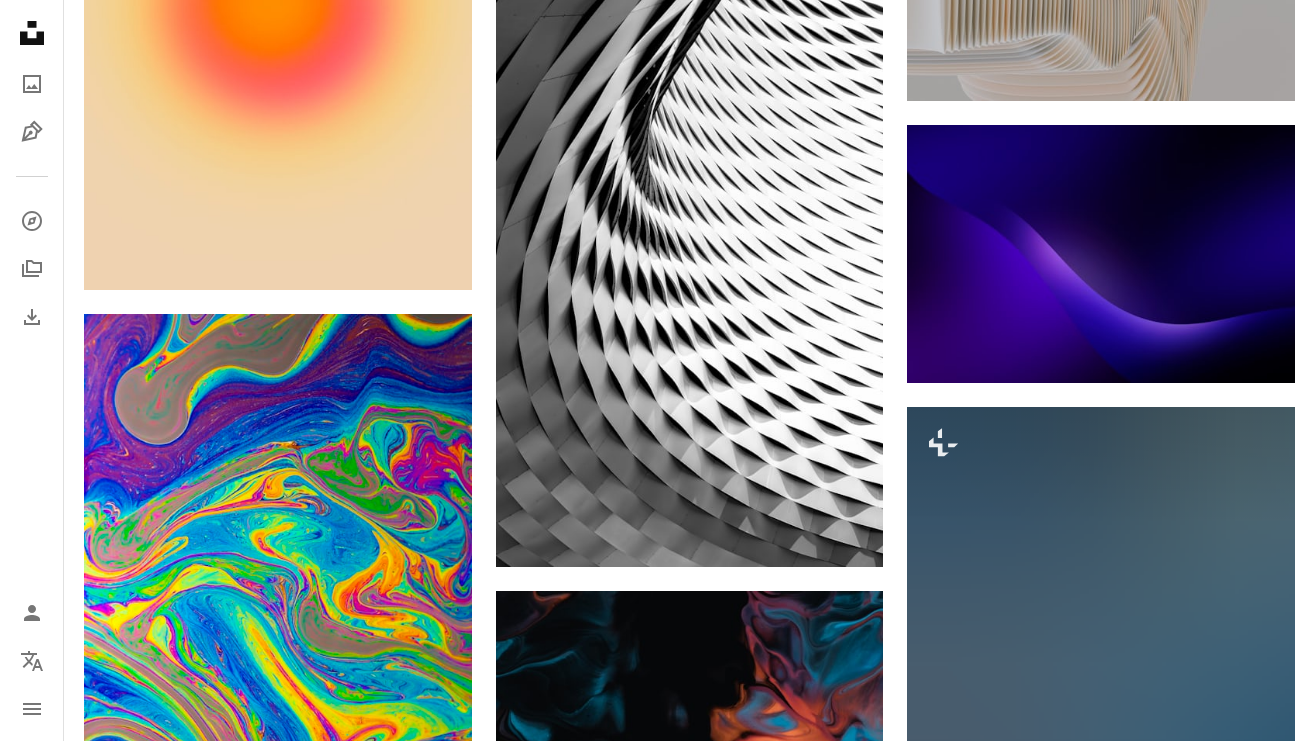 scroll, scrollTop: 18211, scrollLeft: 0, axis: vertical 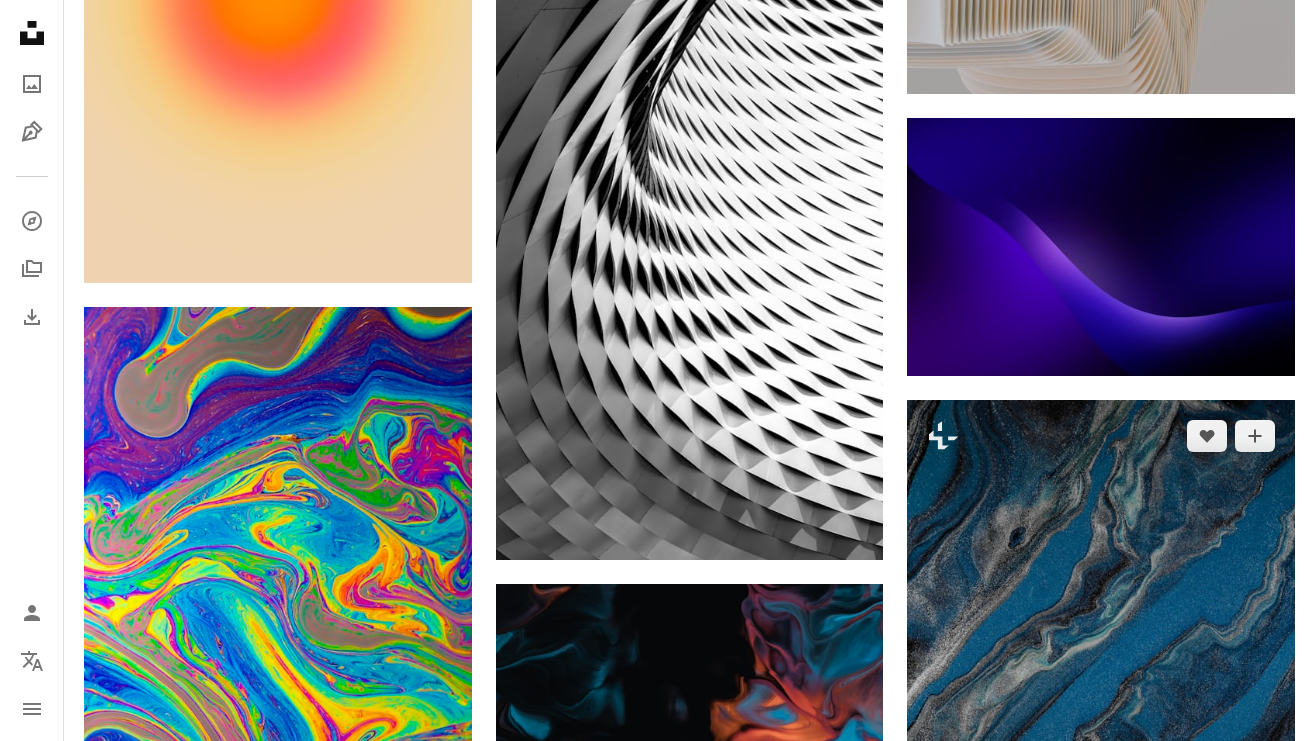 click at bounding box center [1101, 690] 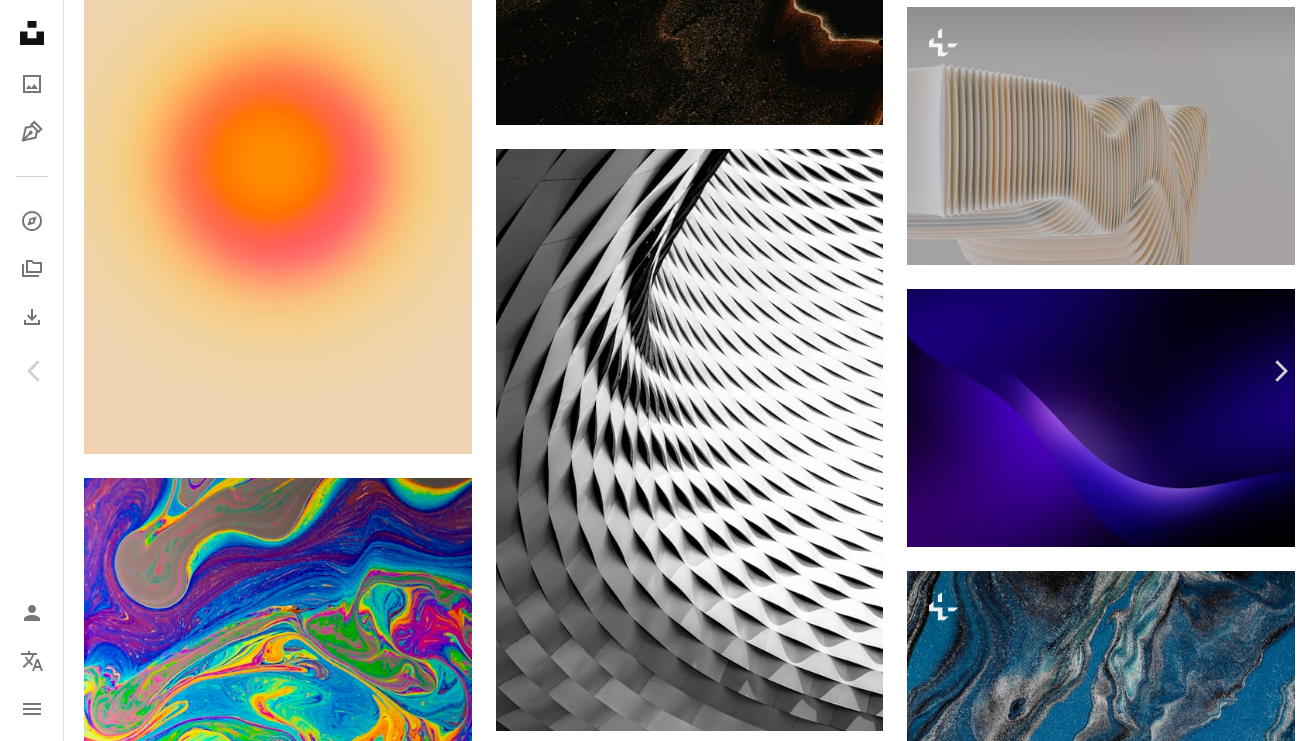 scroll, scrollTop: 60, scrollLeft: 0, axis: vertical 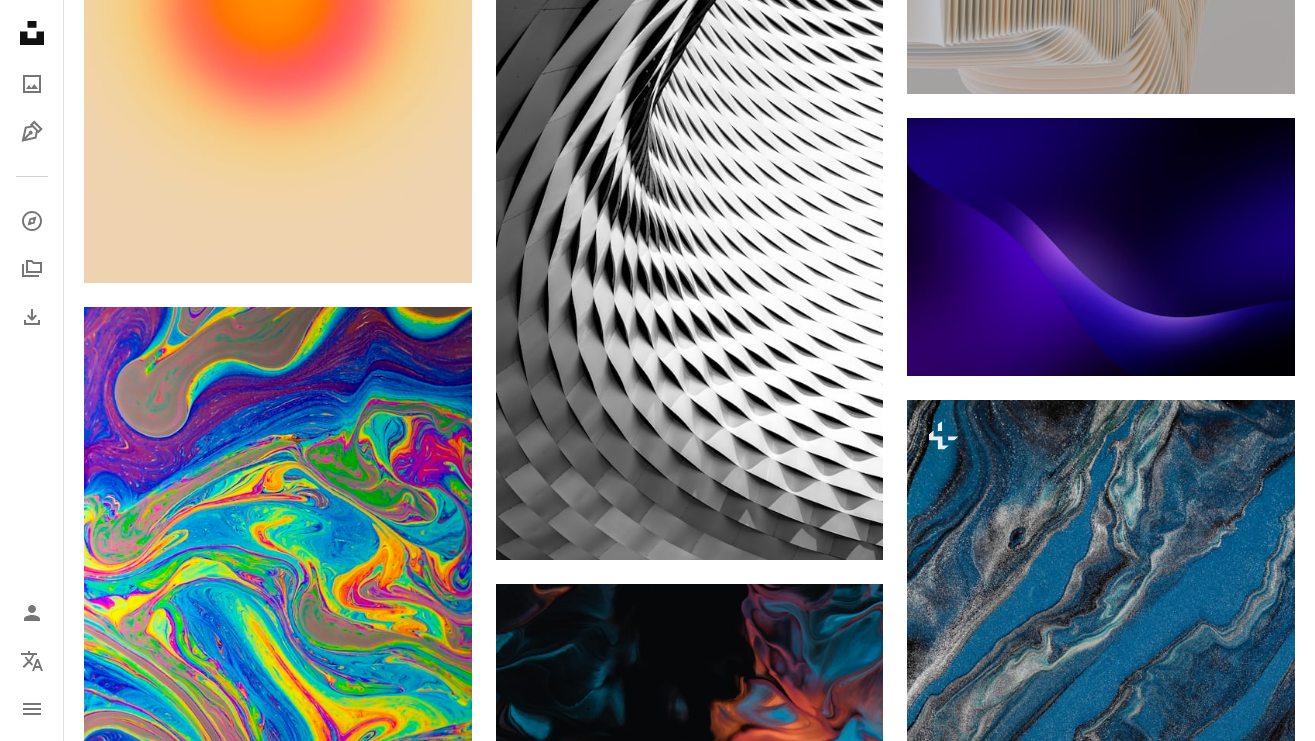 click on "–– ––– –––  –– ––– –  ––– –––  ––––  –   – –– –––  – – ––– –– –– –––– –– On-brand and on budget images for your next campaign Learn More Related illustrations See all A heart A plus sign [FIRST] [LAST] Arrow pointing down A heart A plus sign [FIRST] [LAST] Available for hire A checkmark inside of a circle Arrow pointing down Plus sign for Unsplash+ A heart A plus sign [FIRST] [LAST] For Unsplash+ A lock Download A heart A plus sign [FIRST] Available for hire A checkmark inside of a circle Arrow pointing down Plus sign for Unsplash+ A heart A plus sign [FIRST] [LAST] For Unsplash+ A lock Download A heart A plus sign" at bounding box center (1101, -6769) 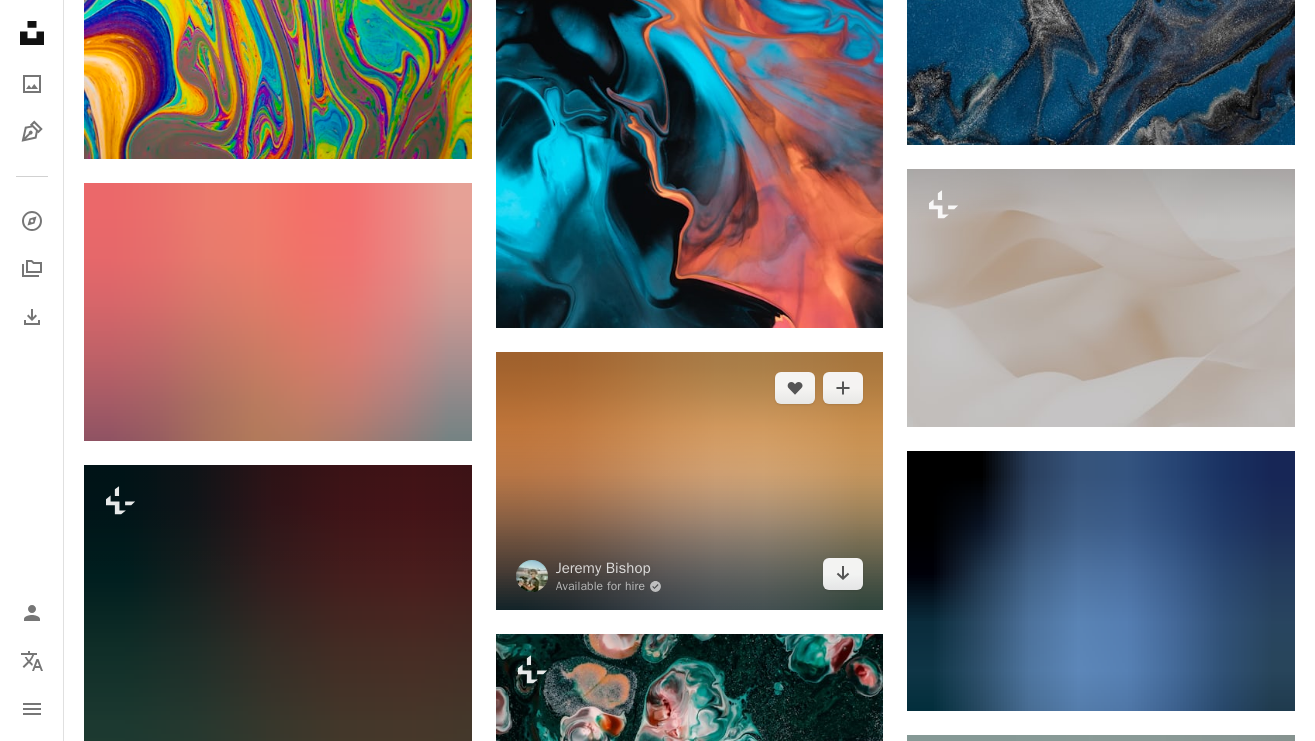 scroll, scrollTop: 19211, scrollLeft: 0, axis: vertical 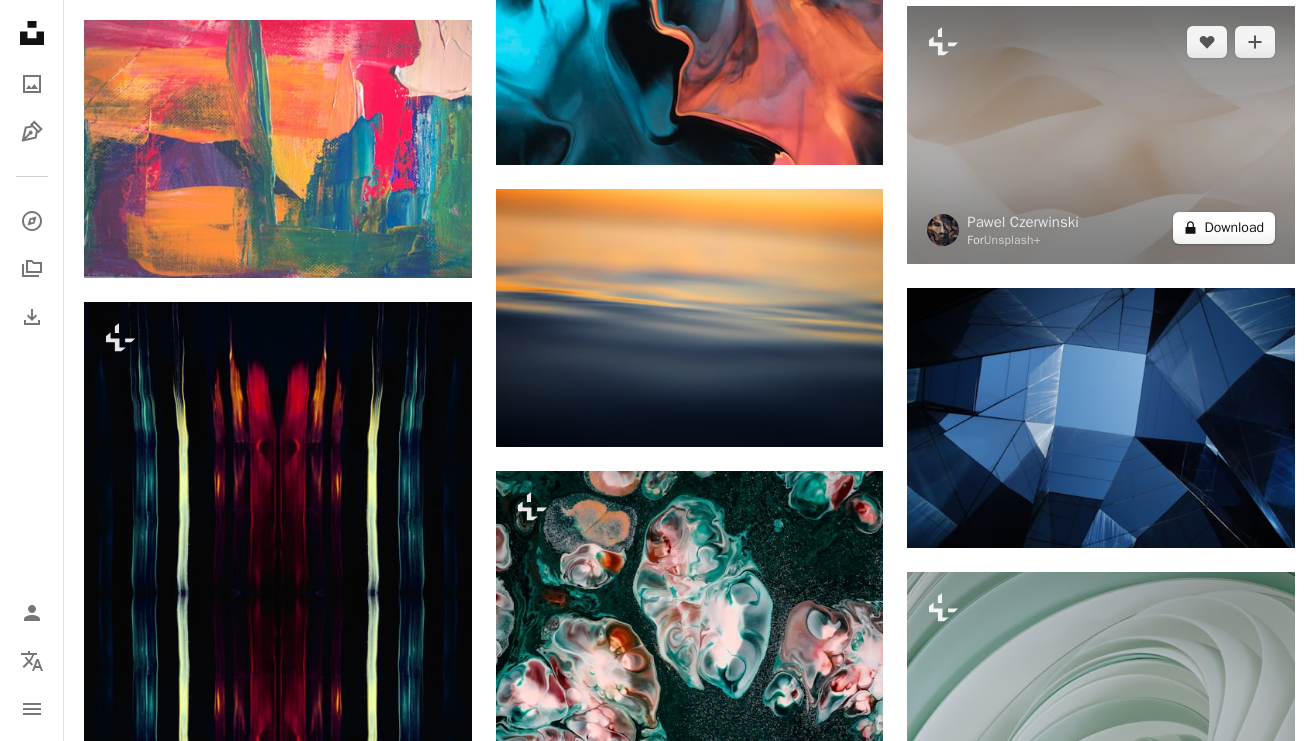 click on "A lock Download" at bounding box center [1224, 228] 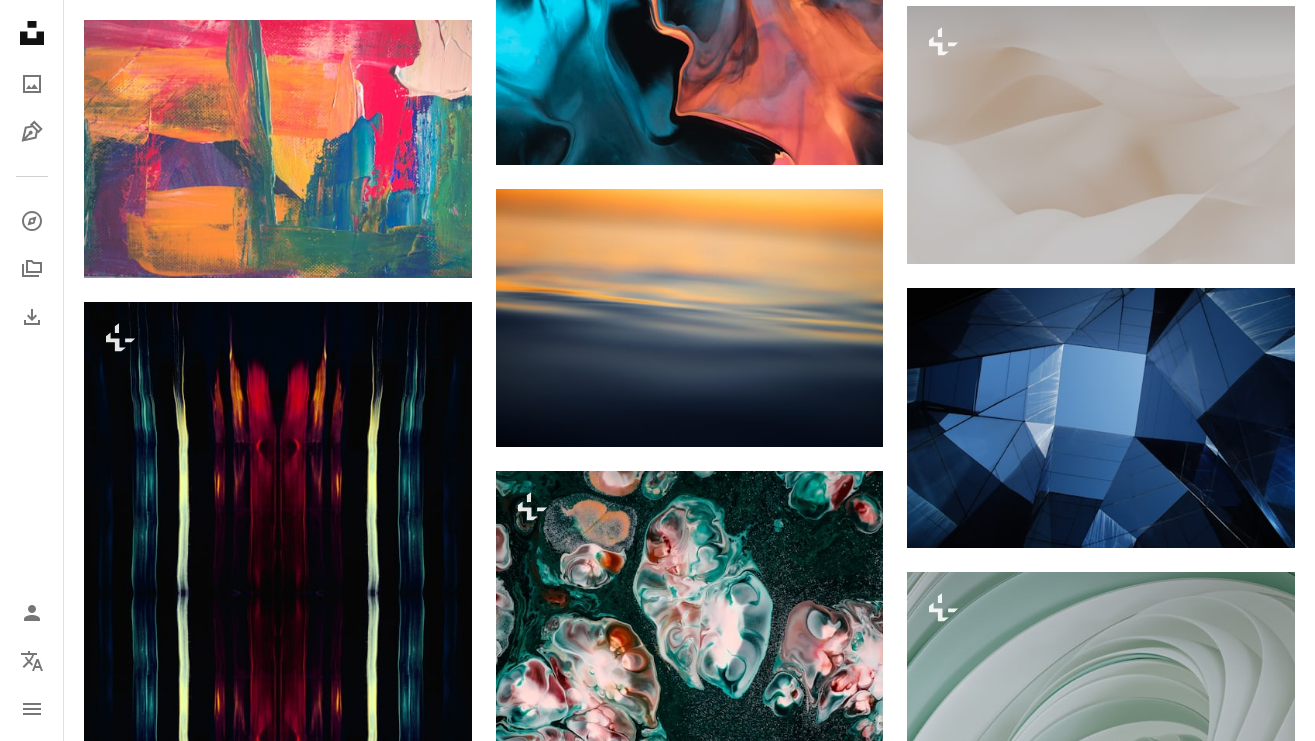 scroll, scrollTop: 19519, scrollLeft: 0, axis: vertical 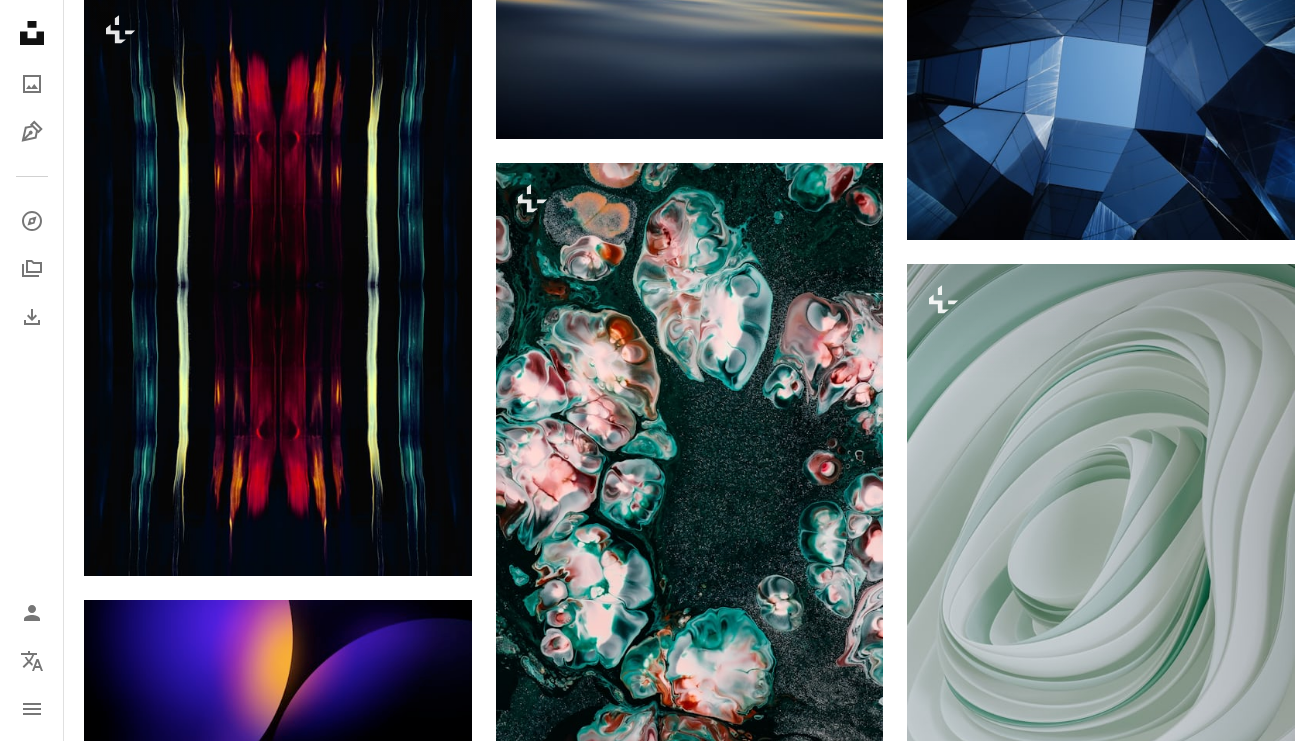 click on "An X shape Premium, ready to use images. Get unlimited access. A plus sign Members-only content added monthly A plus sign Unlimited royalty-free downloads A plus sign Illustrations  New A plus sign Enhanced legal protections yearly 66%  off monthly $12   $4 USD per month * Get  Unsplash+ * When paid annually, billed upfront  $48 Taxes where applicable. Renews automatically. Cancel anytime." at bounding box center [657, 3238] 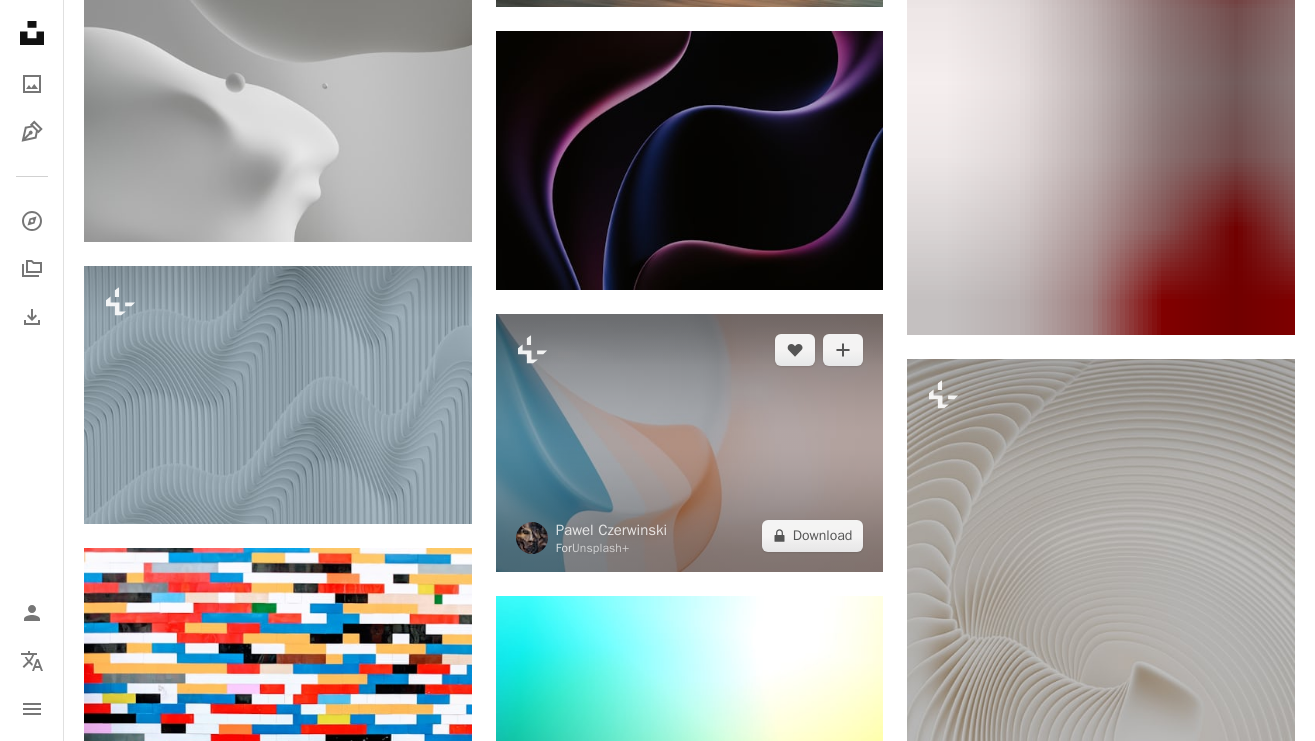 scroll, scrollTop: 27636, scrollLeft: 0, axis: vertical 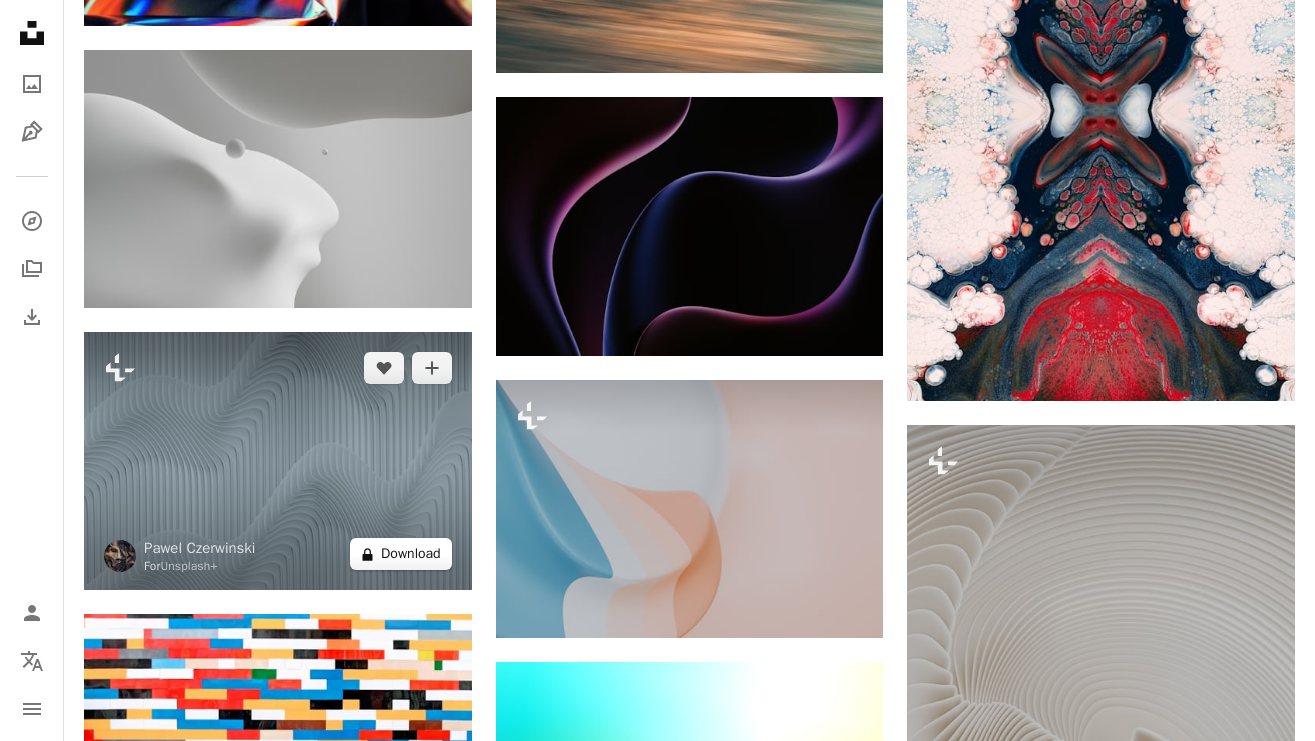 click on "A lock Download" at bounding box center [401, 554] 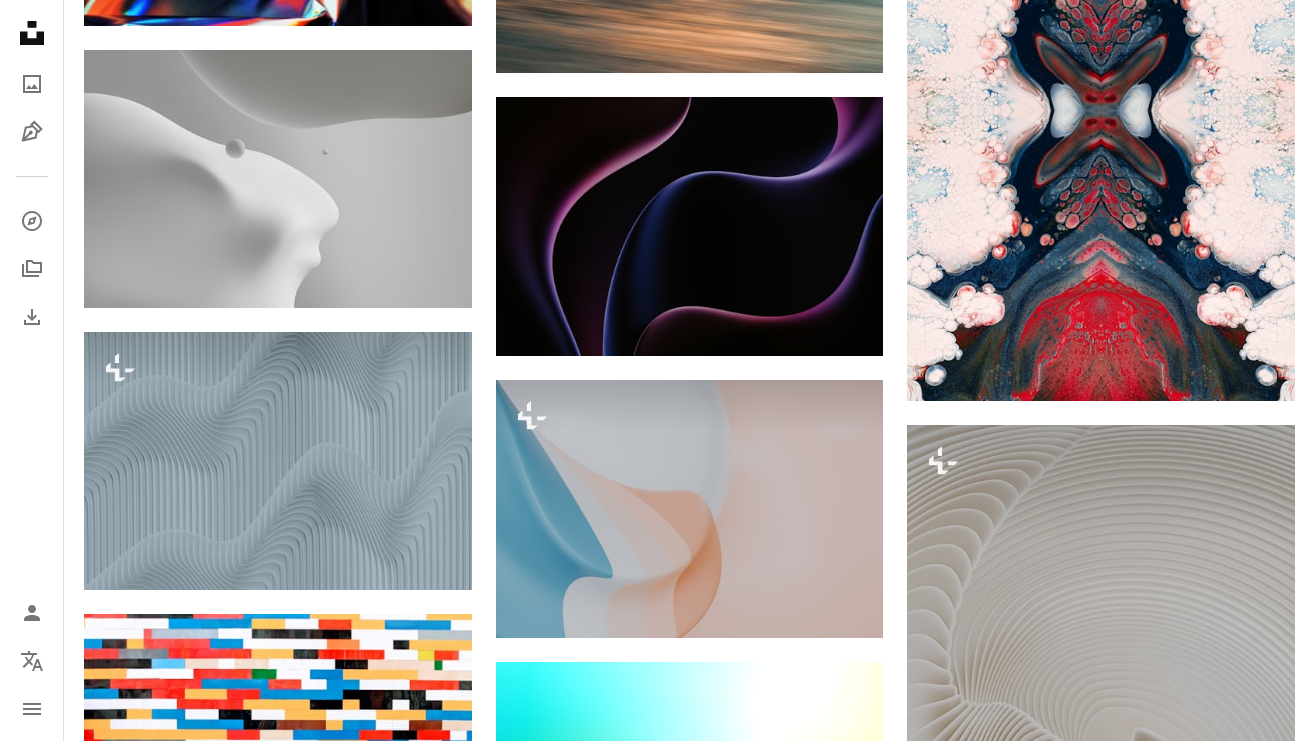 click on "An X shape Premium, ready to use images. Get unlimited access. A plus sign Members-only content added monthly A plus sign Unlimited royalty-free downloads A plus sign Illustrations  New A plus sign Enhanced legal protections yearly 66%  off monthly $12   $4 USD per month * Get  Unsplash+ * When paid annually, billed upfront  $48 Taxes where applicable. Renews automatically. Cancel anytime." at bounding box center (657, 3621) 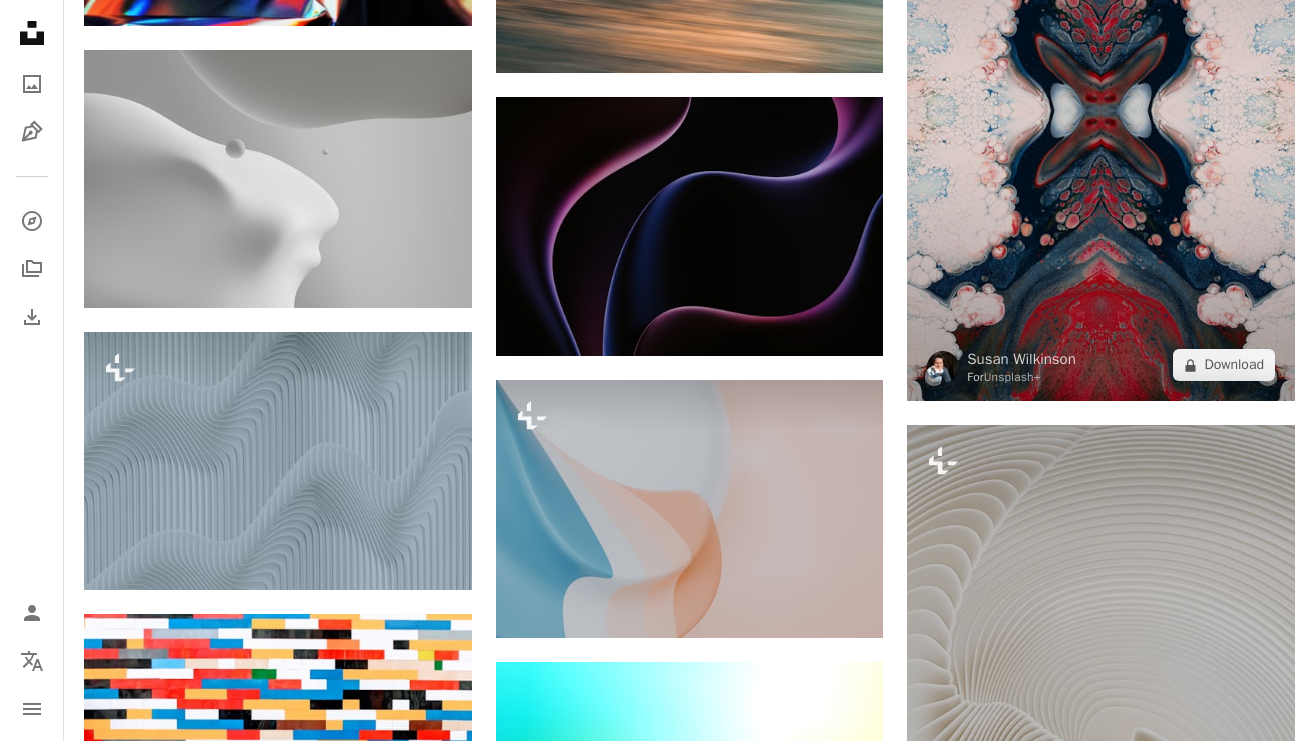 click at bounding box center [1101, 110] 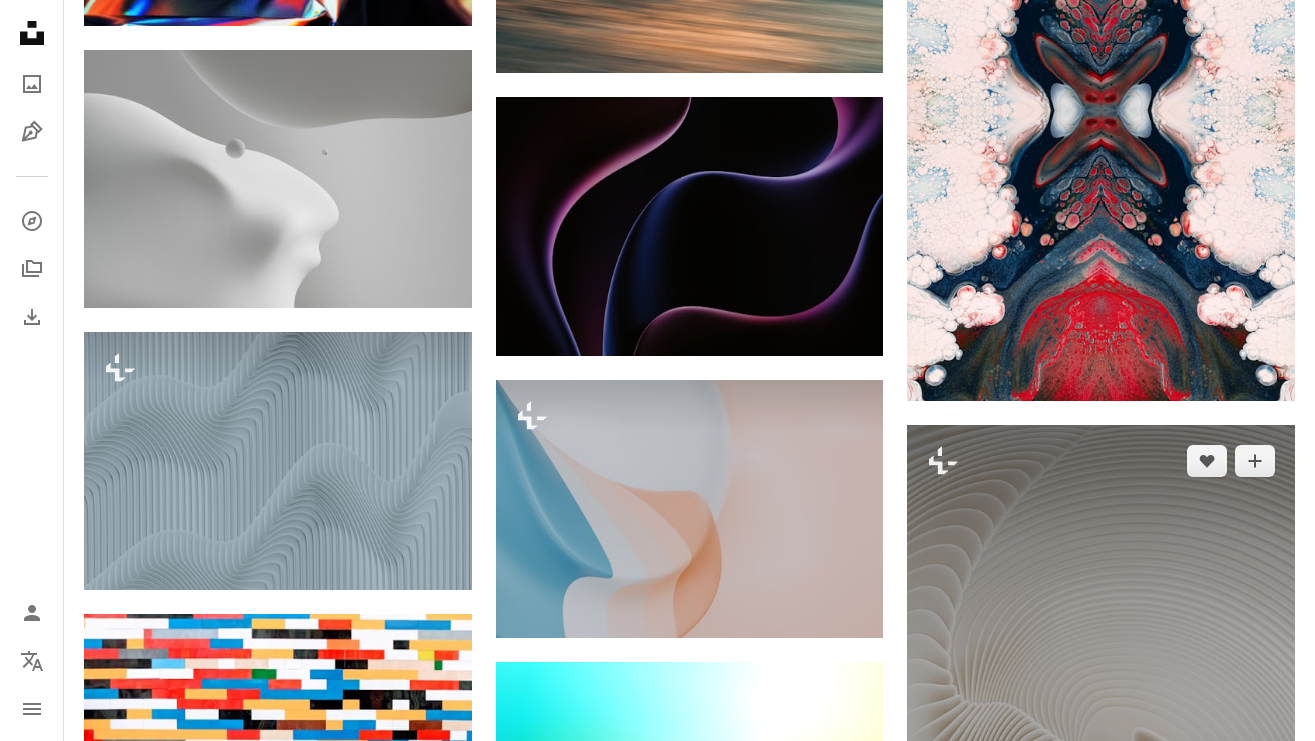 scroll, scrollTop: 28058, scrollLeft: 0, axis: vertical 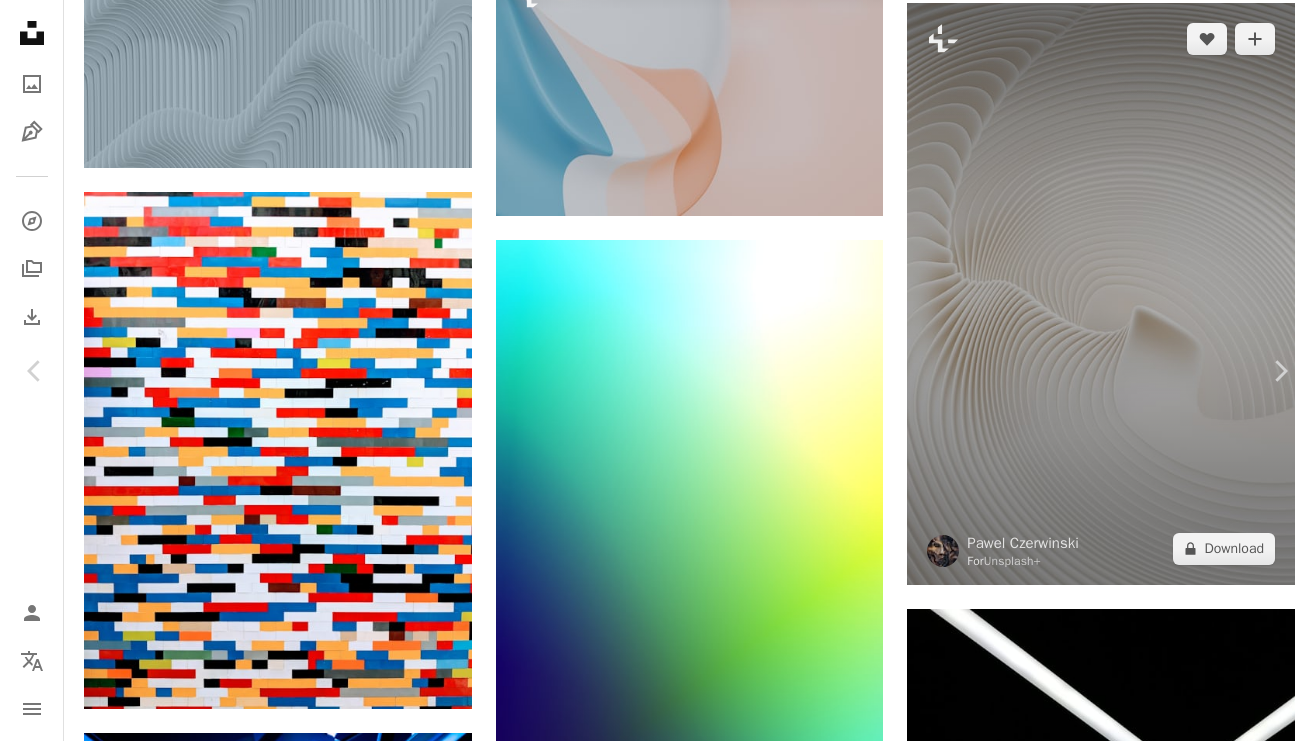 click on "An X shape Chevron left Chevron right Susan Wilkinson For  Unsplash+ A heart A plus sign A lock Download Zoom in A forward-right arrow Share More Actions Calendar outlined Published on  October 6, 2022 Safety Licensed under the  Unsplash+ License wallpaper abstract texture art painting pattern colorful paint artwork modern art liquid vibrant abstraction fluid acrylic pouring pour flowing Creative Commons images From this series Chevron right Plus sign for Unsplash+ Plus sign for Unsplash+ Plus sign for Unsplash+ Plus sign for Unsplash+ Plus sign for Unsplash+ Plus sign for Unsplash+ Plus sign for Unsplash+ Plus sign for Unsplash+ Plus sign for Unsplash+ Plus sign for Unsplash+ Plus sign for Unsplash+ Related images Plus sign for Unsplash+ A heart A plus sign Susan Wilkinson For  Unsplash+ A lock Download Plus sign for Unsplash+ A heart A plus sign Susan Wilkinson For  Unsplash+ A lock Download Plus sign for Unsplash+ A heart A plus sign Susan Wilkinson For  Unsplash+ A lock Download Plus sign for Unsplash+ A heart A plus sign For" at bounding box center [657, 3199] 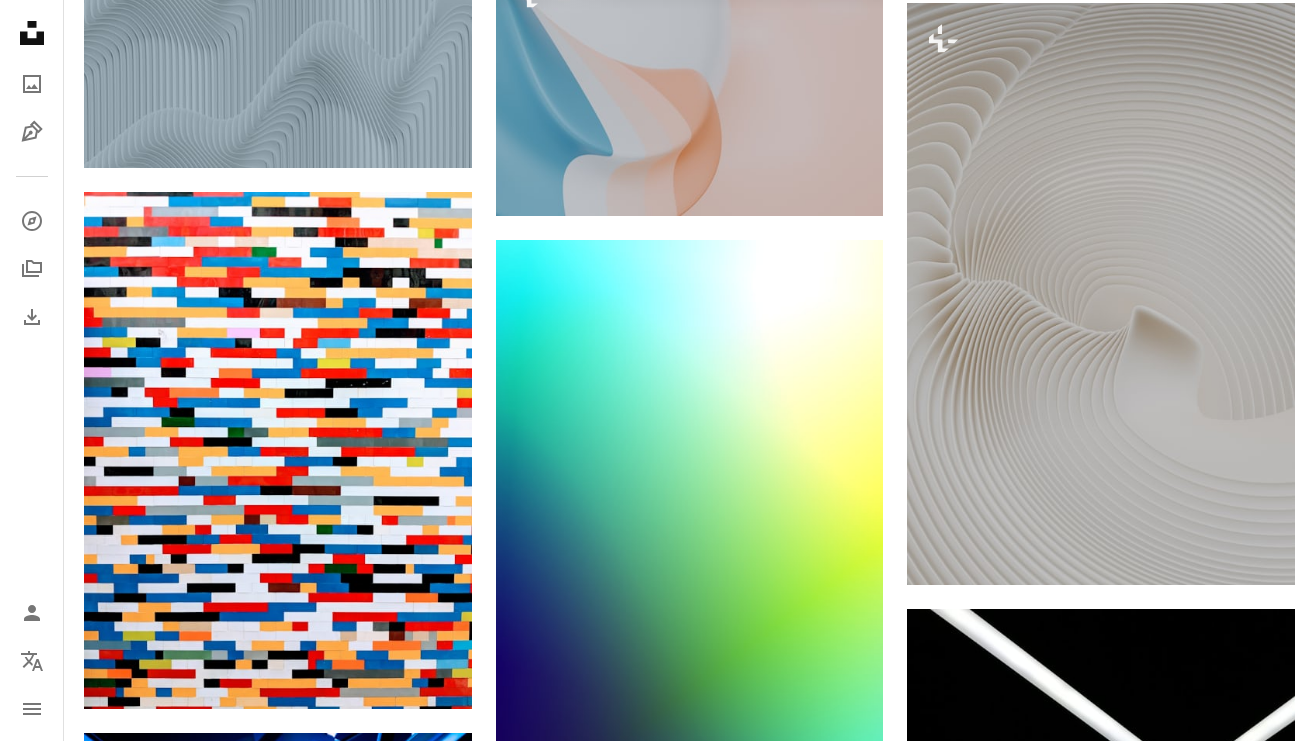click at bounding box center [1101, -312] 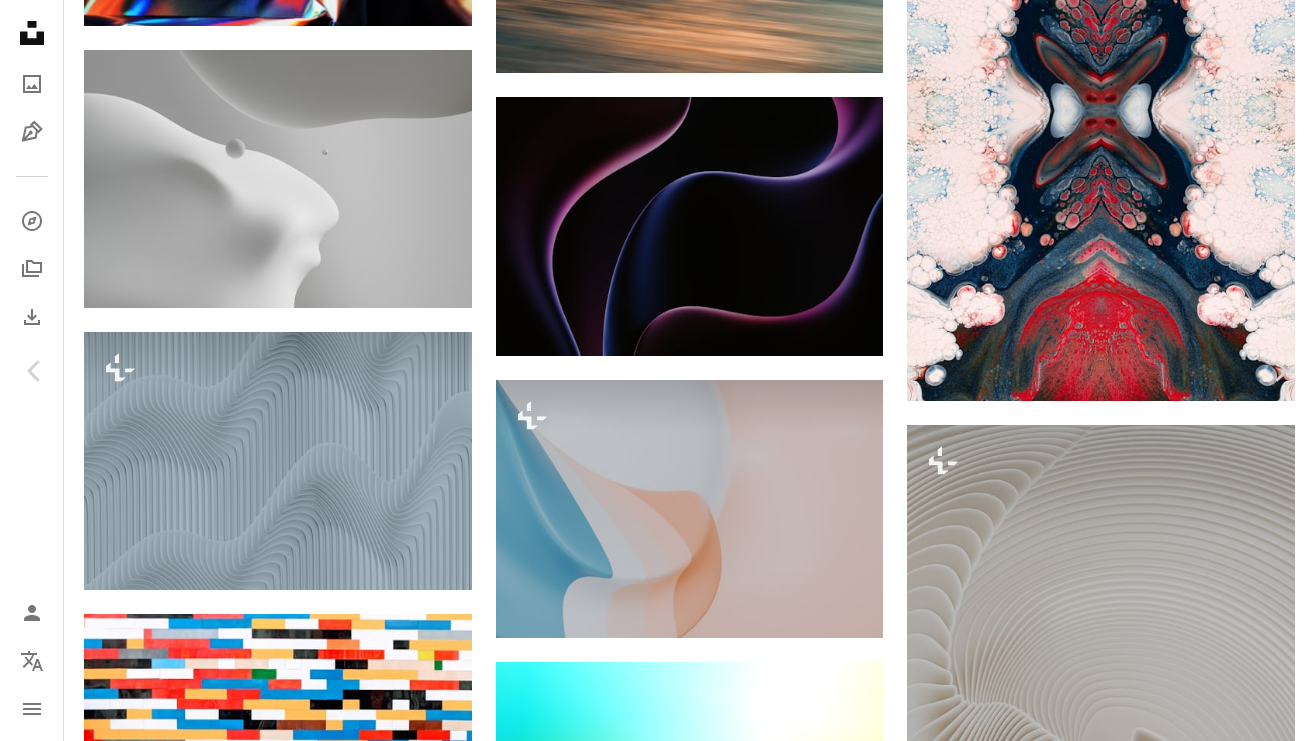 click on "An X shape Chevron left Chevron right Susan Wilkinson For  Unsplash+ A heart A plus sign A lock Download Zoom in A forward-right arrow Share More Actions Calendar outlined Published on  October 6, 2022 Safety Licensed under the  Unsplash+ License wallpaper abstract texture art painting pattern colorful paint artwork modern art liquid vibrant abstraction fluid acrylic pouring pour flowing Creative Commons images From this series Chevron right Plus sign for Unsplash+ Plus sign for Unsplash+ Plus sign for Unsplash+ Plus sign for Unsplash+ Plus sign for Unsplash+ Plus sign for Unsplash+ Plus sign for Unsplash+ Plus sign for Unsplash+ Plus sign for Unsplash+ Plus sign for Unsplash+ Plus sign for Unsplash+ Related images Plus sign for Unsplash+ A heart A plus sign Susan Wilkinson For  Unsplash+ A lock Download Plus sign for Unsplash+ A heart A plus sign Susan Wilkinson For  Unsplash+ A lock Download Plus sign for Unsplash+ A heart A plus sign Susan Wilkinson For  Unsplash+ A lock Download Plus sign for Unsplash+ A heart A plus sign For" at bounding box center [657, 3621] 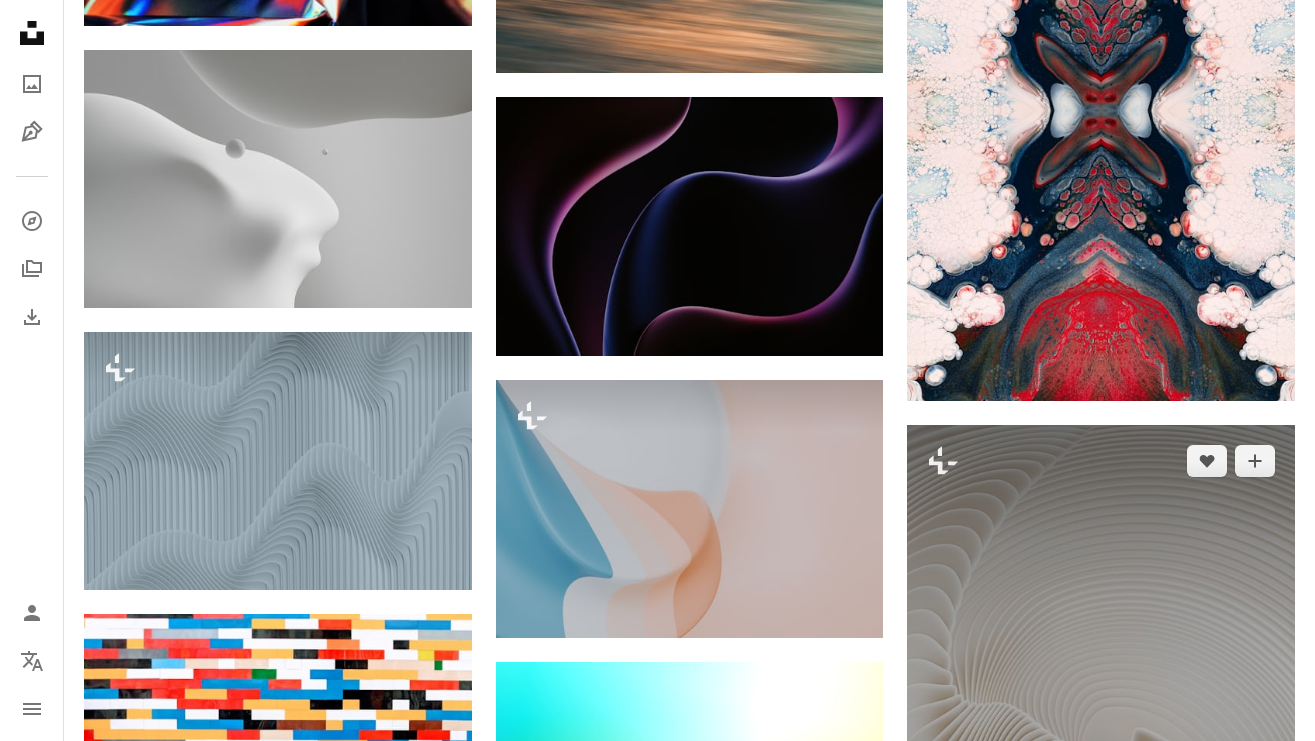 click on "A plus sign" at bounding box center [1255, 461] 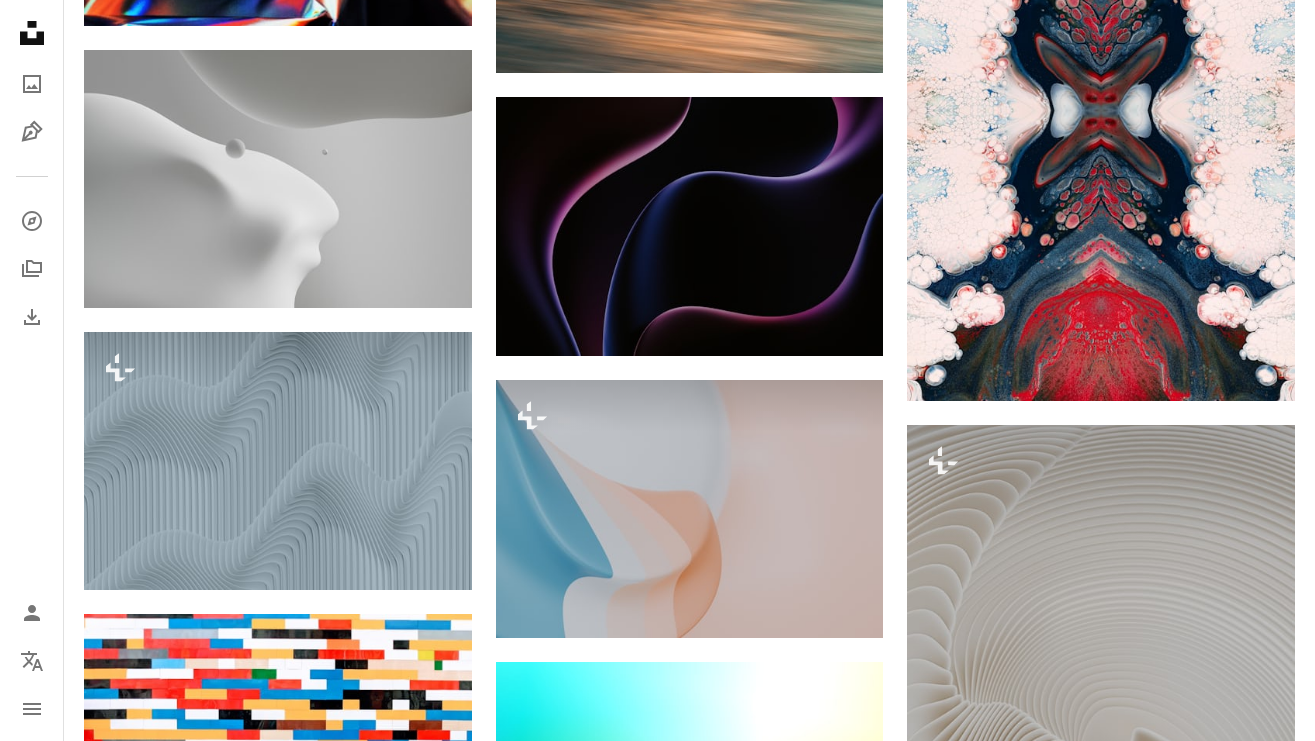 scroll, scrollTop: 98, scrollLeft: 0, axis: vertical 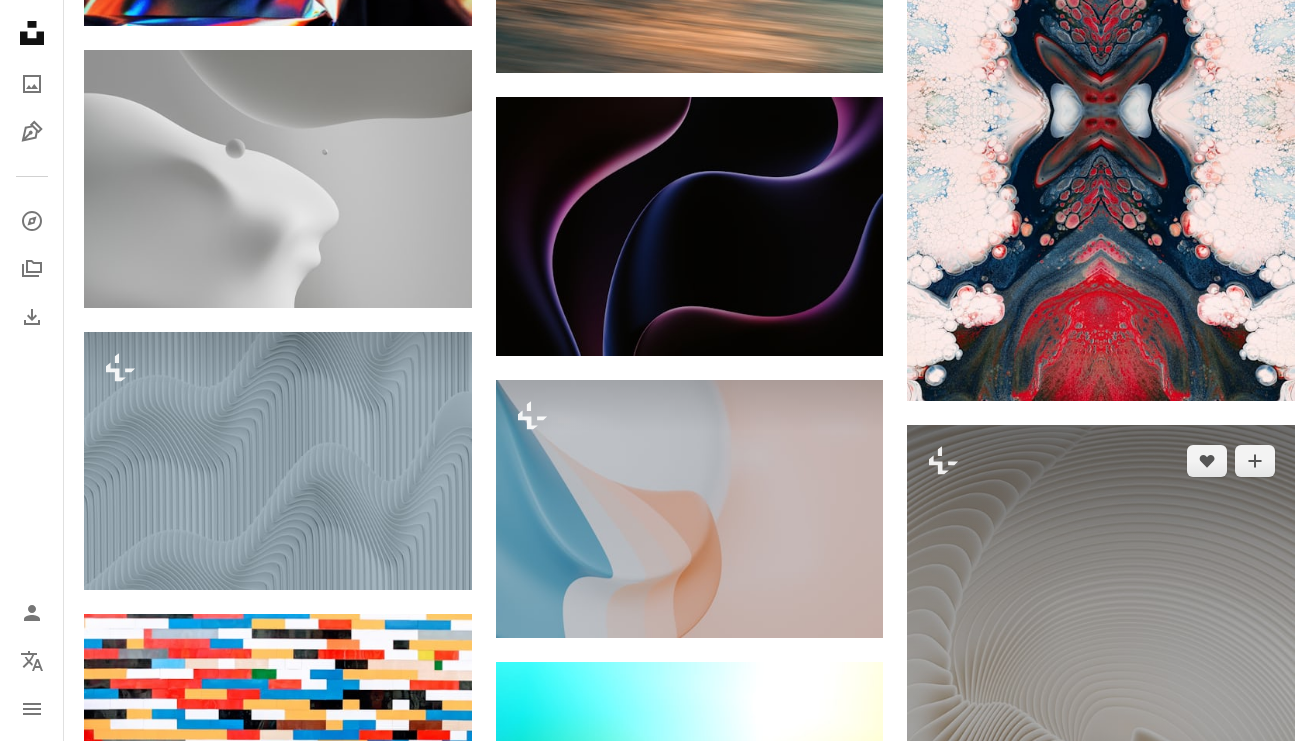 click at bounding box center (1101, 715) 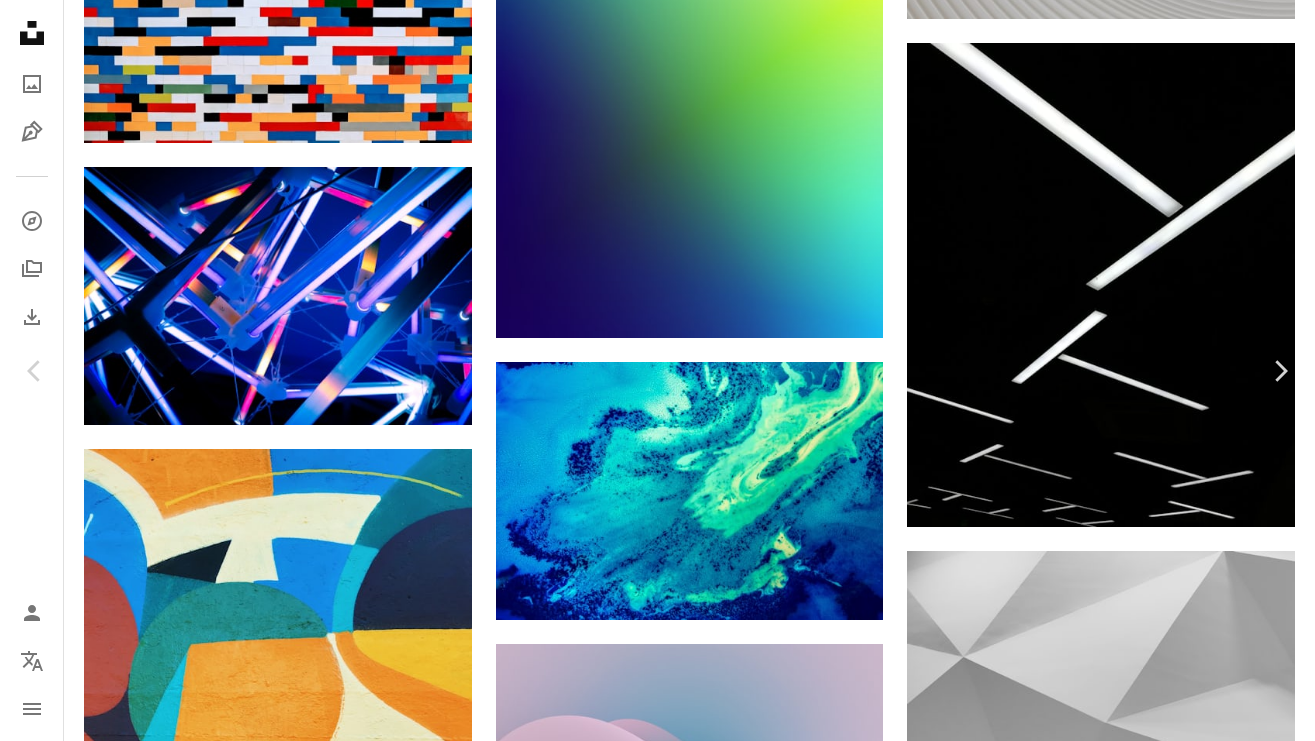 scroll, scrollTop: 28268, scrollLeft: 0, axis: vertical 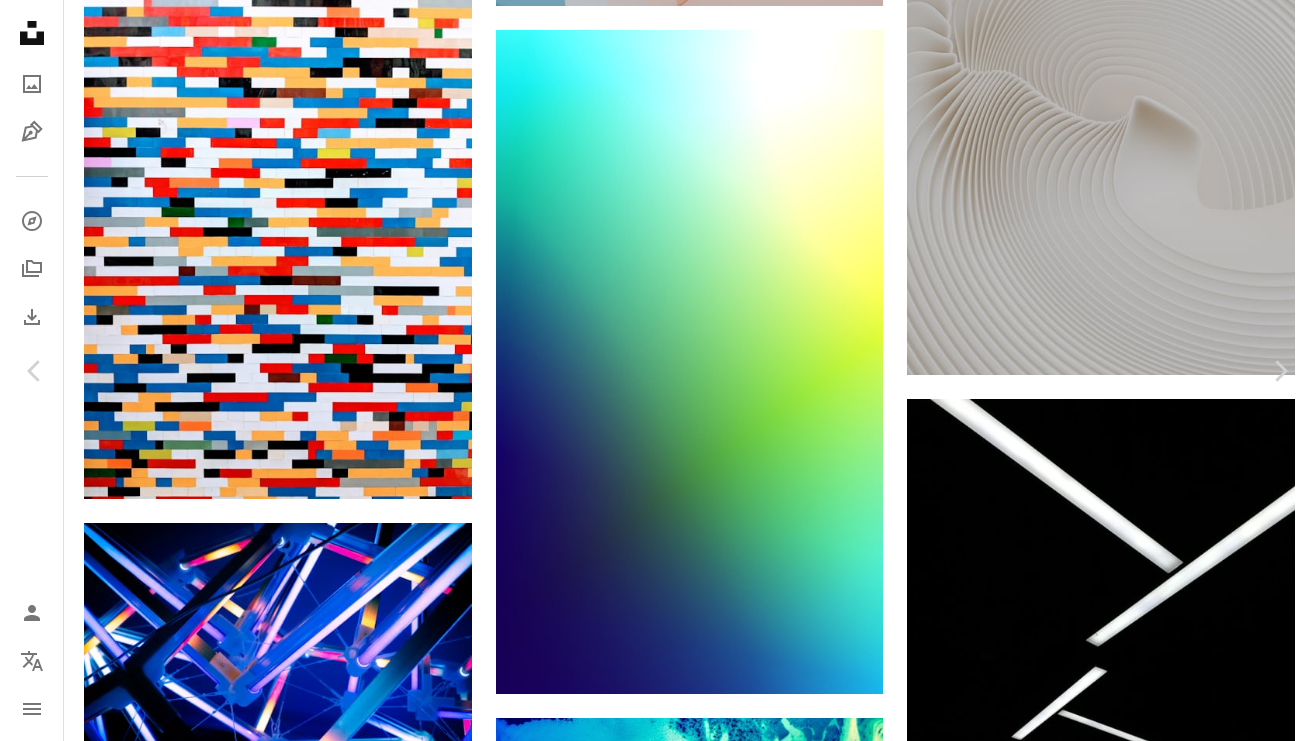 click on "An X shape Chevron left Chevron right [FIRST] [LAST] For Unsplash+ A heart A plus sign A lock Download Zoom in Featured in Photos , Textures A forward-right arrow Share More Actions 3D render (Blender 3.3) Calendar outlined Published on November [DAY], [YEAR] Safety Licensed under the Unsplash+ License wallpaper background abstract texture phone wallpaper art pattern grey minimal minimalist vertical wallpaper digital image render graphics bright mobile wallpaper blender cgi Creative Commons images From this series Chevron right Plus sign for Unsplash+ Plus sign for Unsplash+ Plus sign for Unsplash+ Plus sign for Unsplash+ Plus sign for Unsplash+ Plus sign for Unsplash+ Plus sign for Unsplash+ Plus sign for Unsplash+ Plus sign for Unsplash+ Related images Plus sign for Unsplash+ A heart A plus sign [FIRST] [LAST] For Unsplash+ A lock Download Plus sign for Unsplash+ A heart A plus sign Getty Images For Unsplash+ A lock Download Plus sign for Unsplash+ A heart A plus sign [FIRST] [LAST] For Unsplash+ A lock For" at bounding box center [657, 6133] 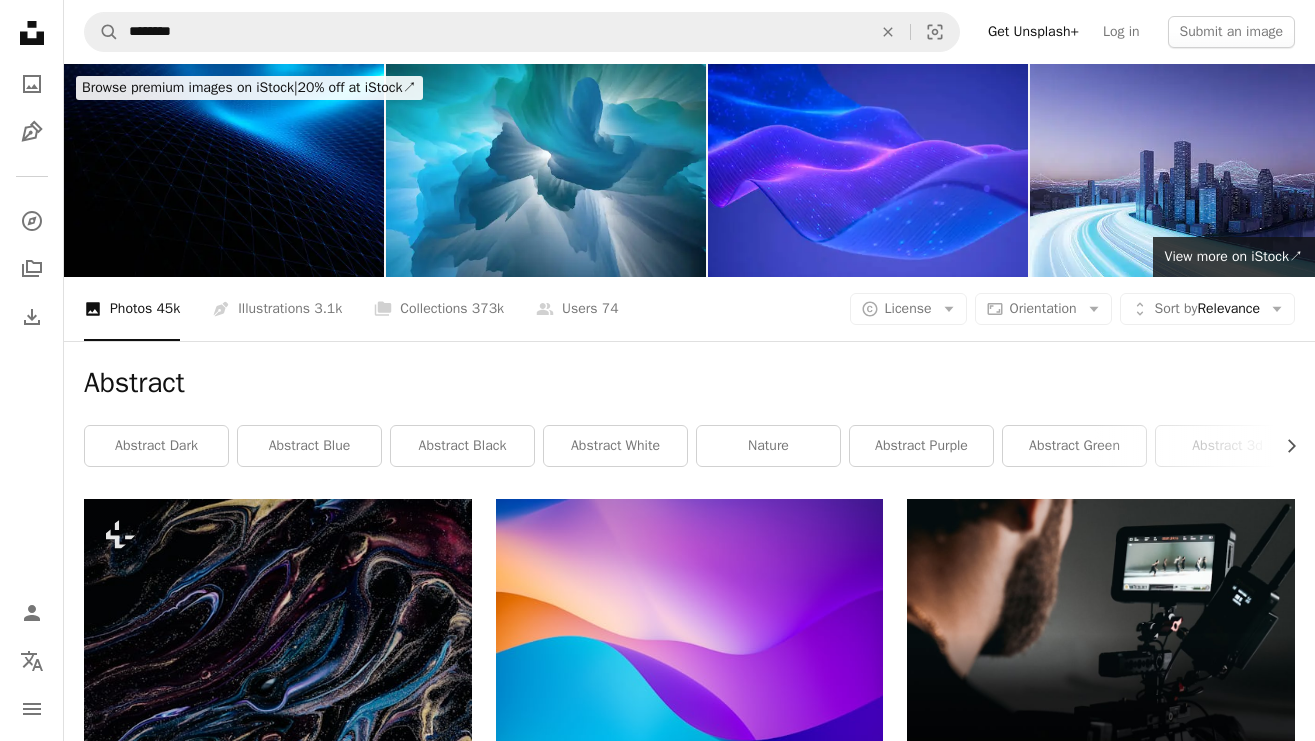 scroll, scrollTop: 0, scrollLeft: 0, axis: both 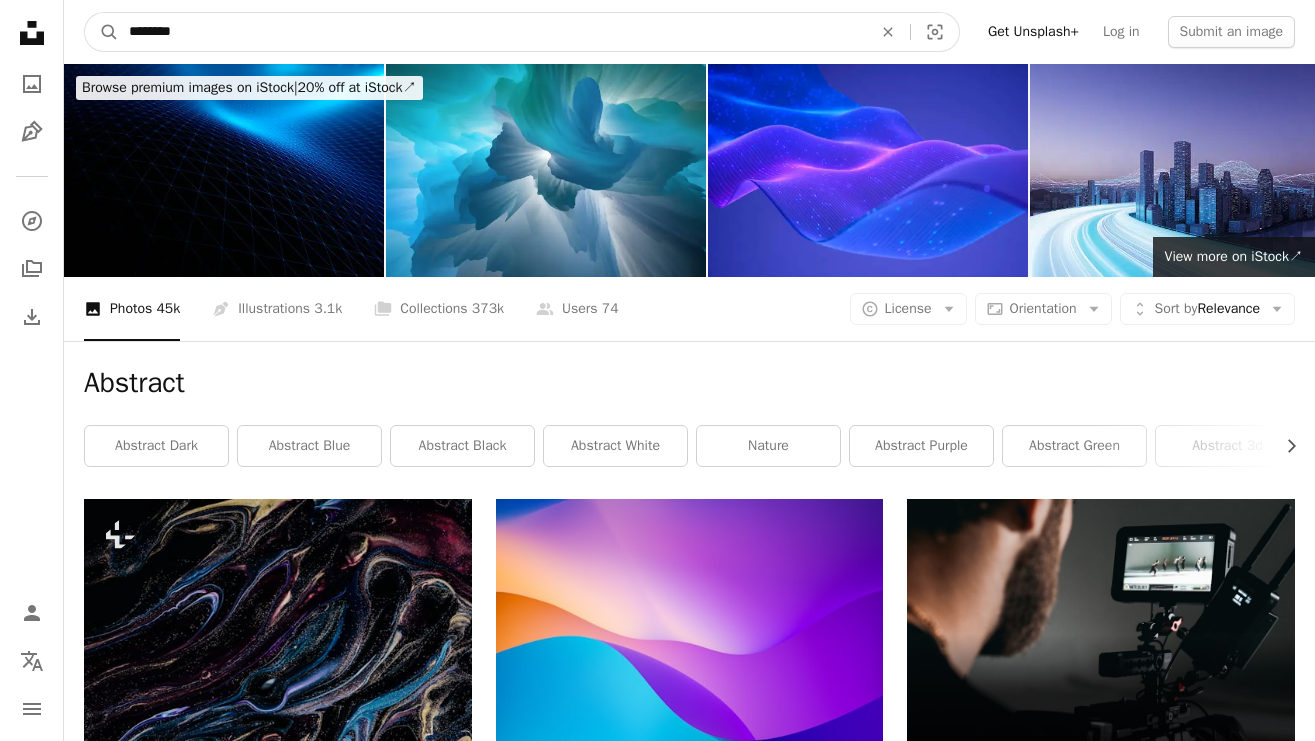 click on "********" at bounding box center (492, 32) 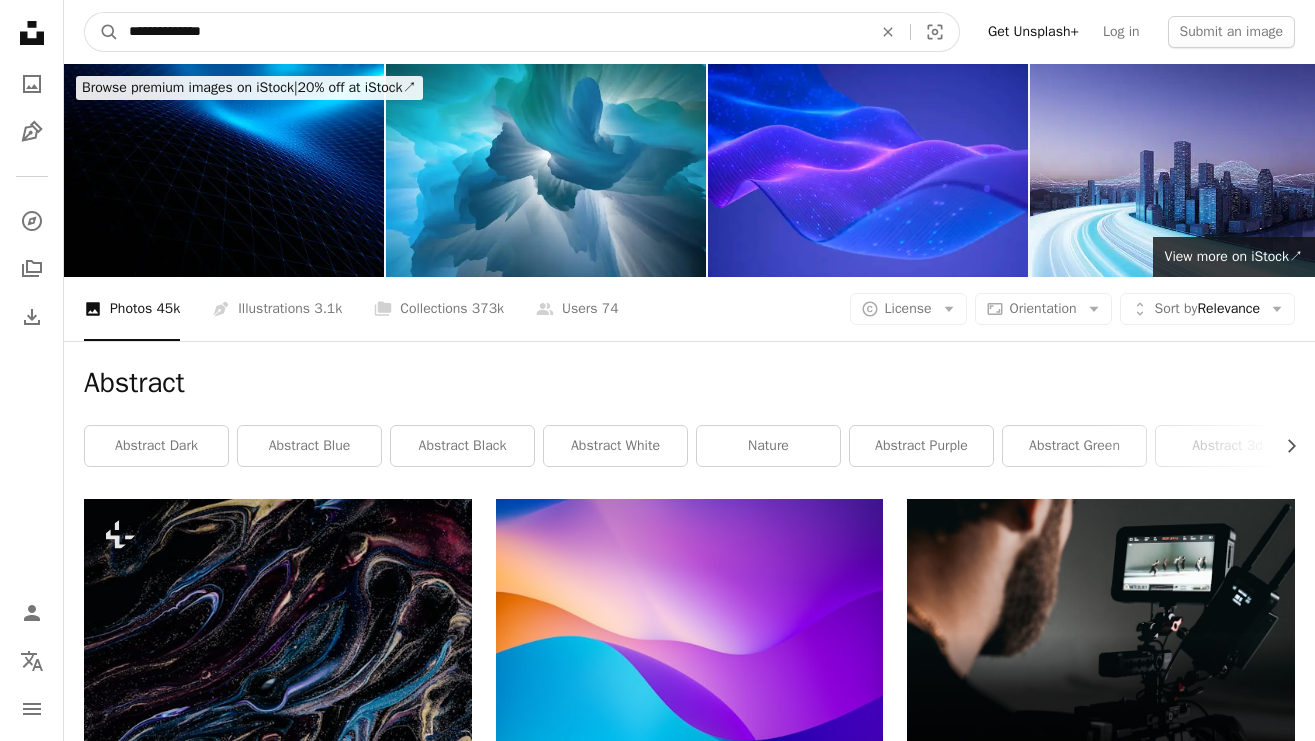 type on "**********" 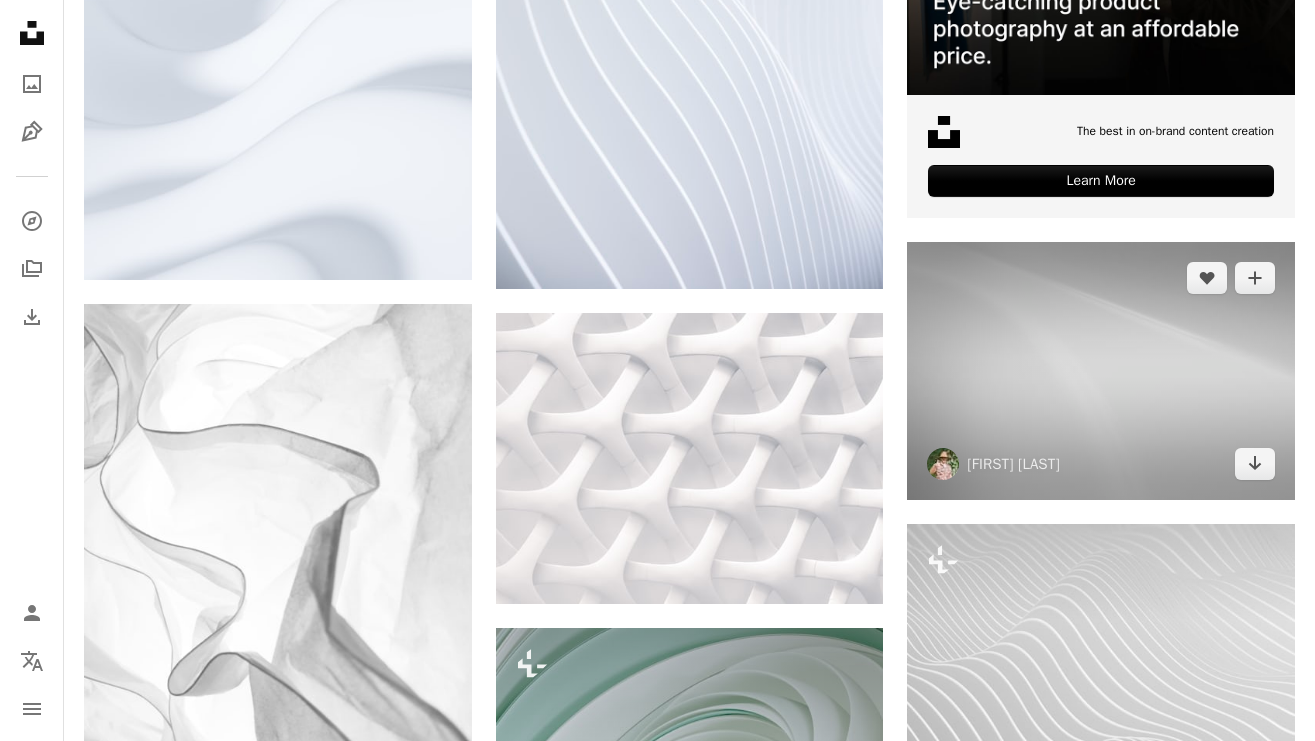 scroll, scrollTop: 1045, scrollLeft: 0, axis: vertical 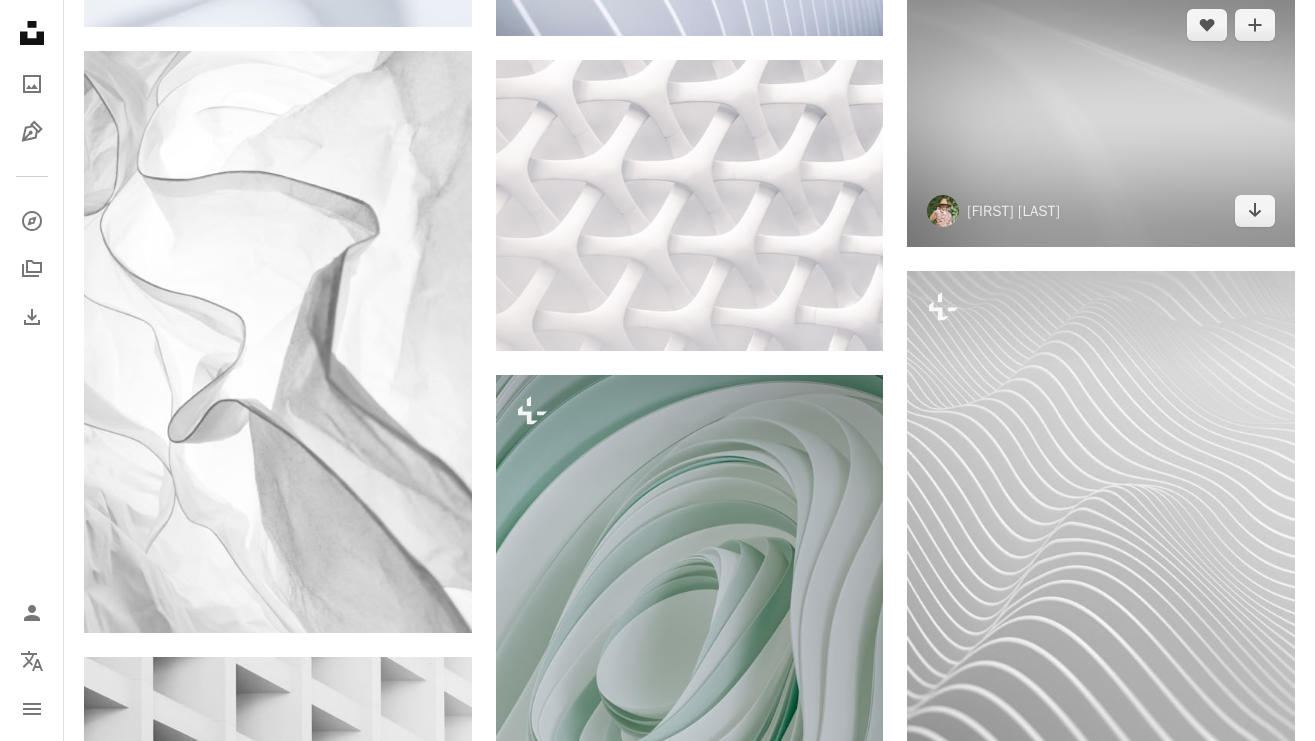 click at bounding box center [943, 211] 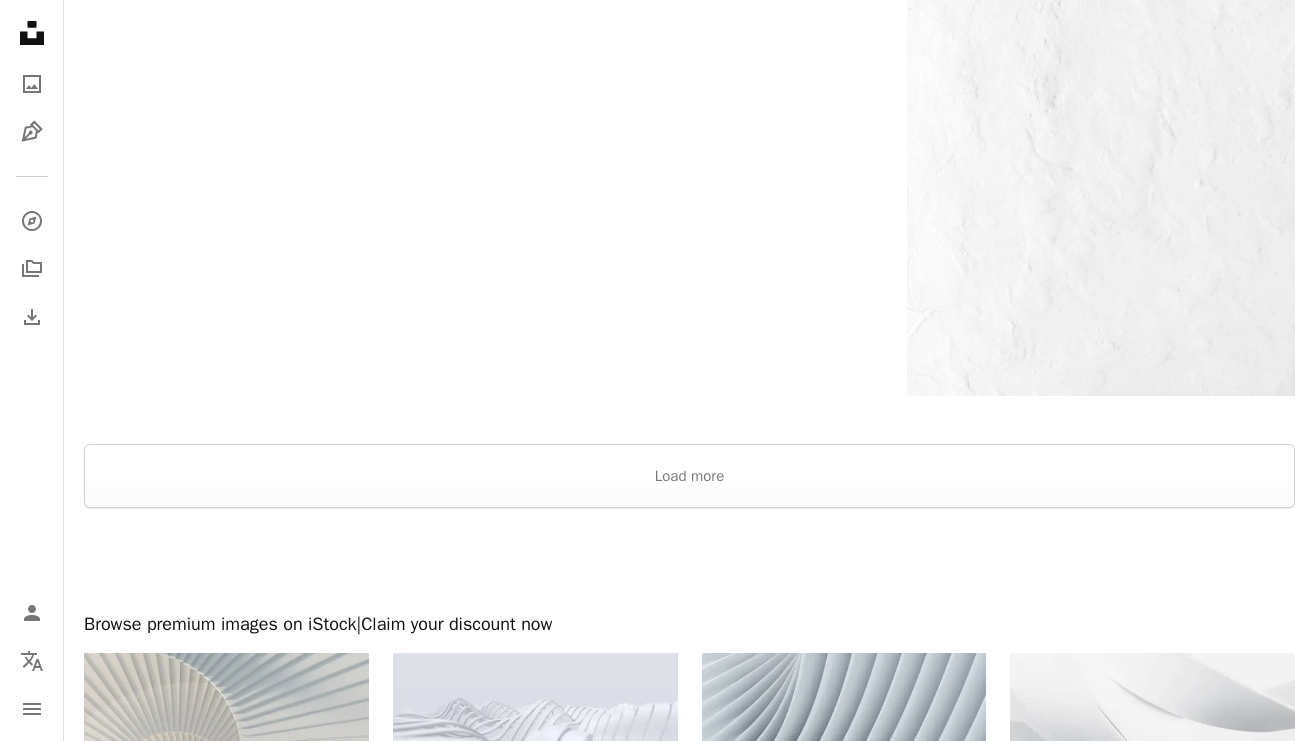 scroll, scrollTop: 3810, scrollLeft: 0, axis: vertical 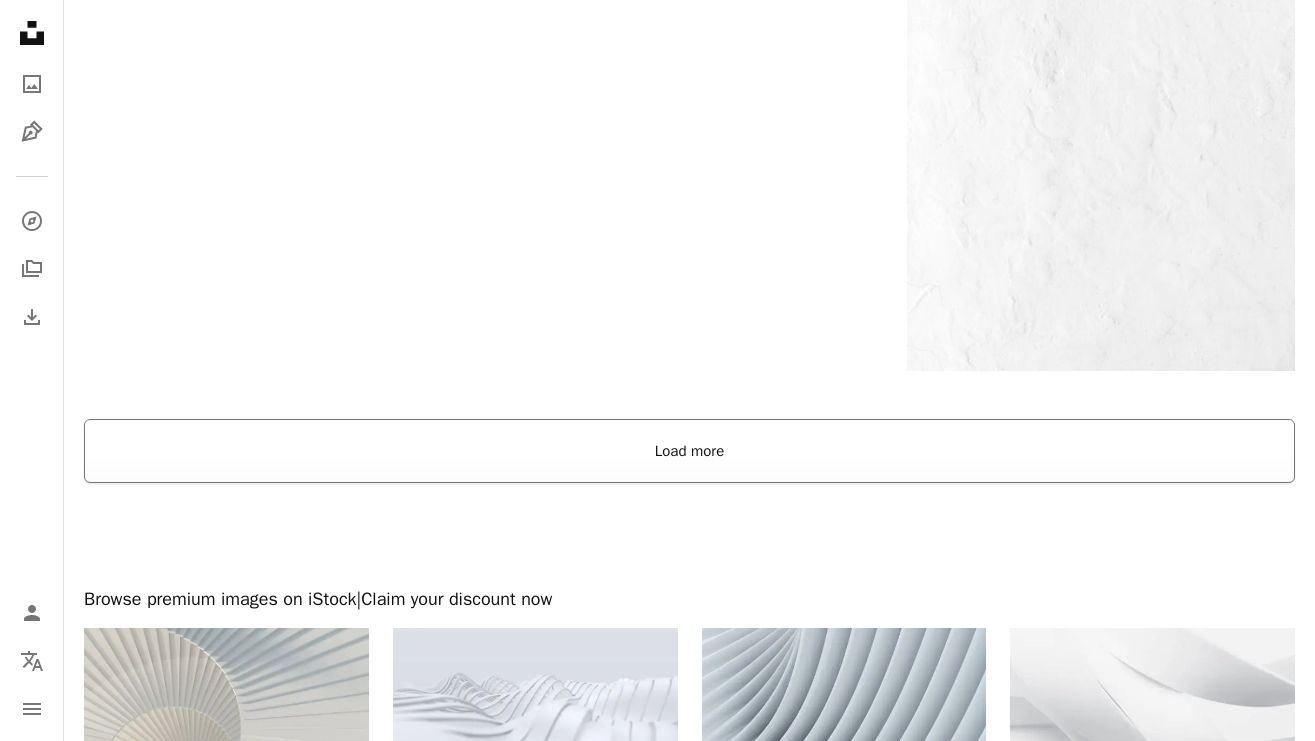 click on "Load more" at bounding box center (689, 451) 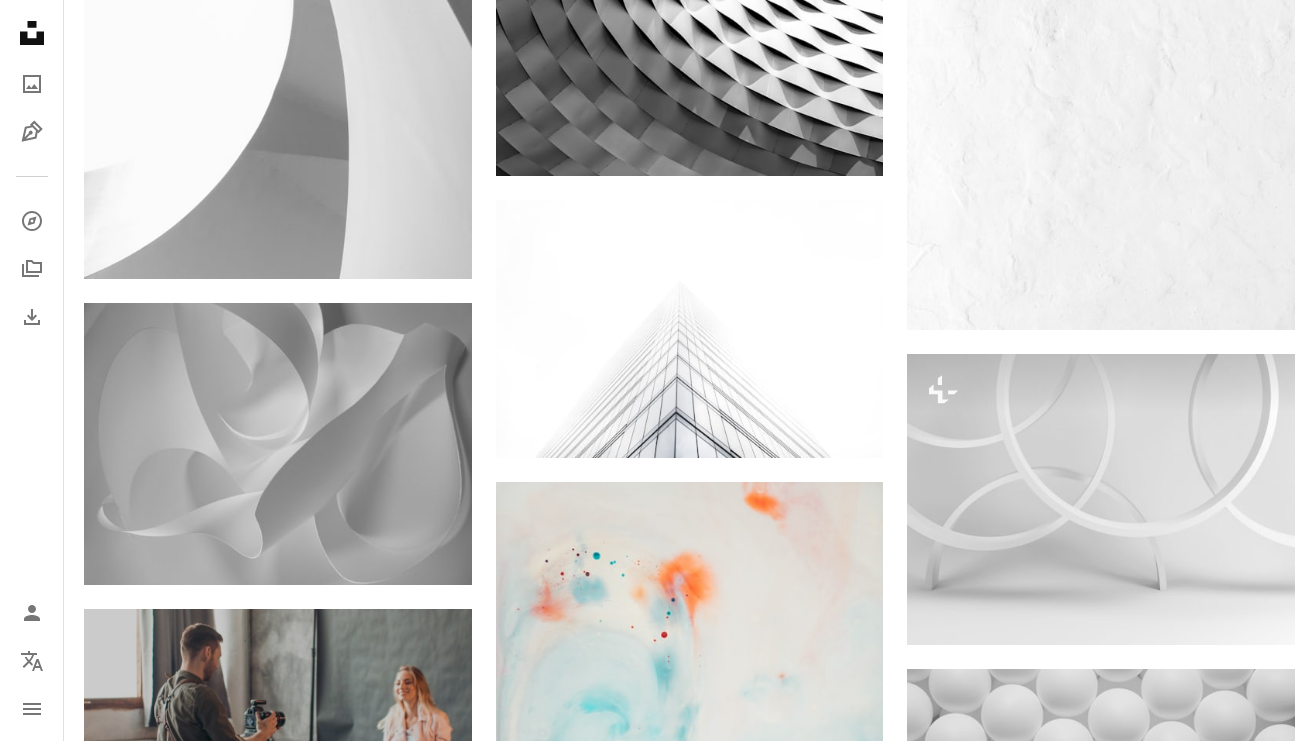 scroll, scrollTop: 4046, scrollLeft: 0, axis: vertical 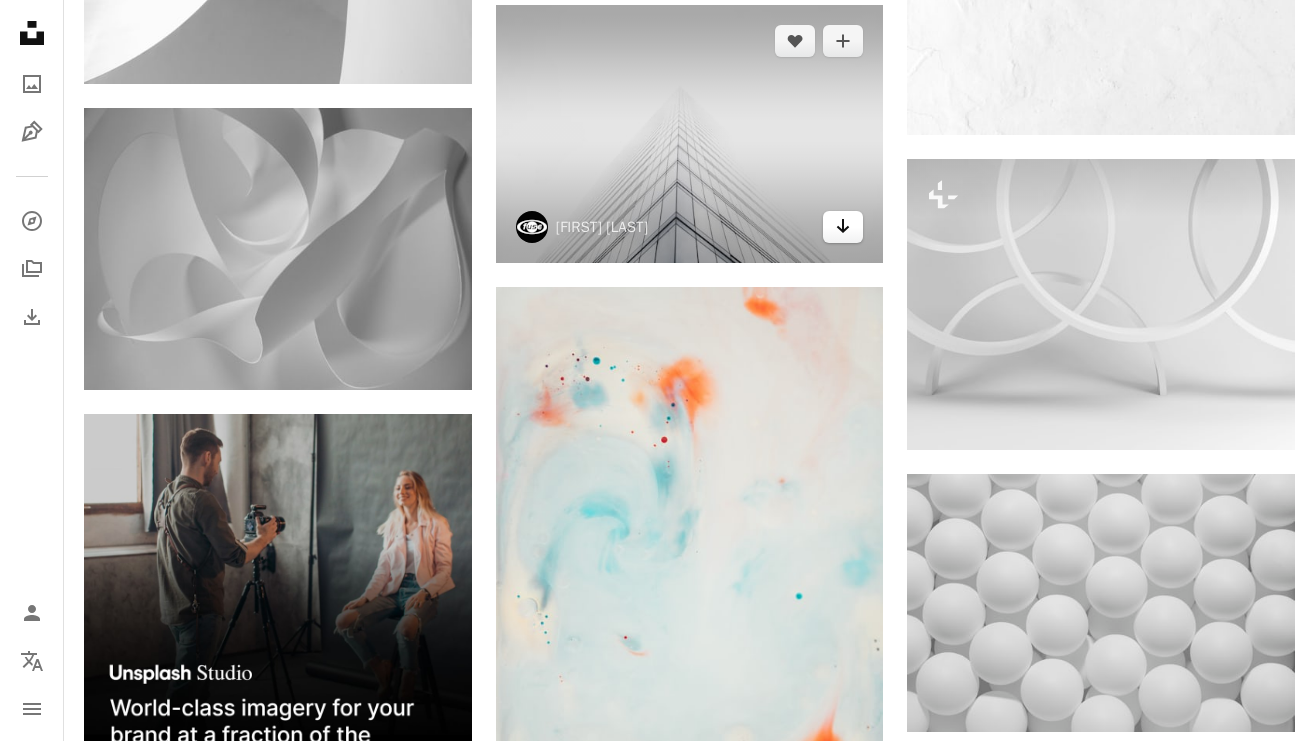 click on "Arrow pointing down" 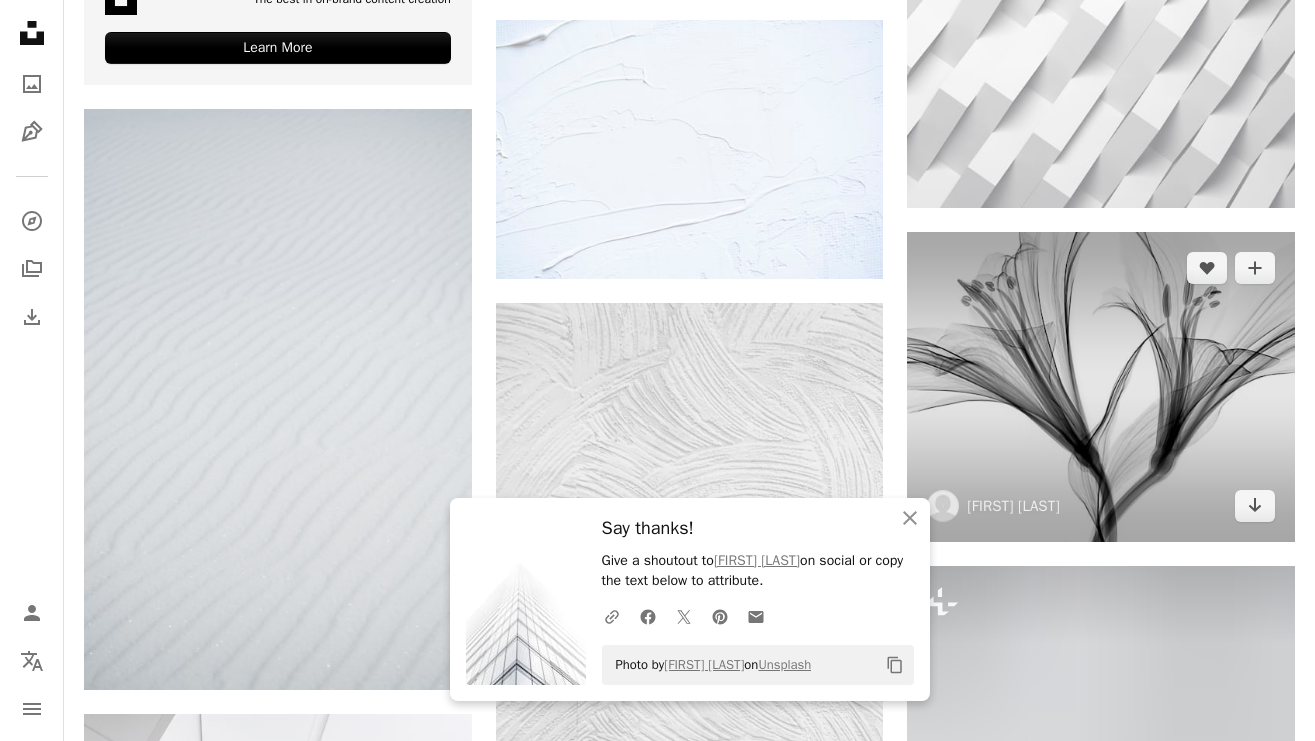 scroll, scrollTop: 4944, scrollLeft: 0, axis: vertical 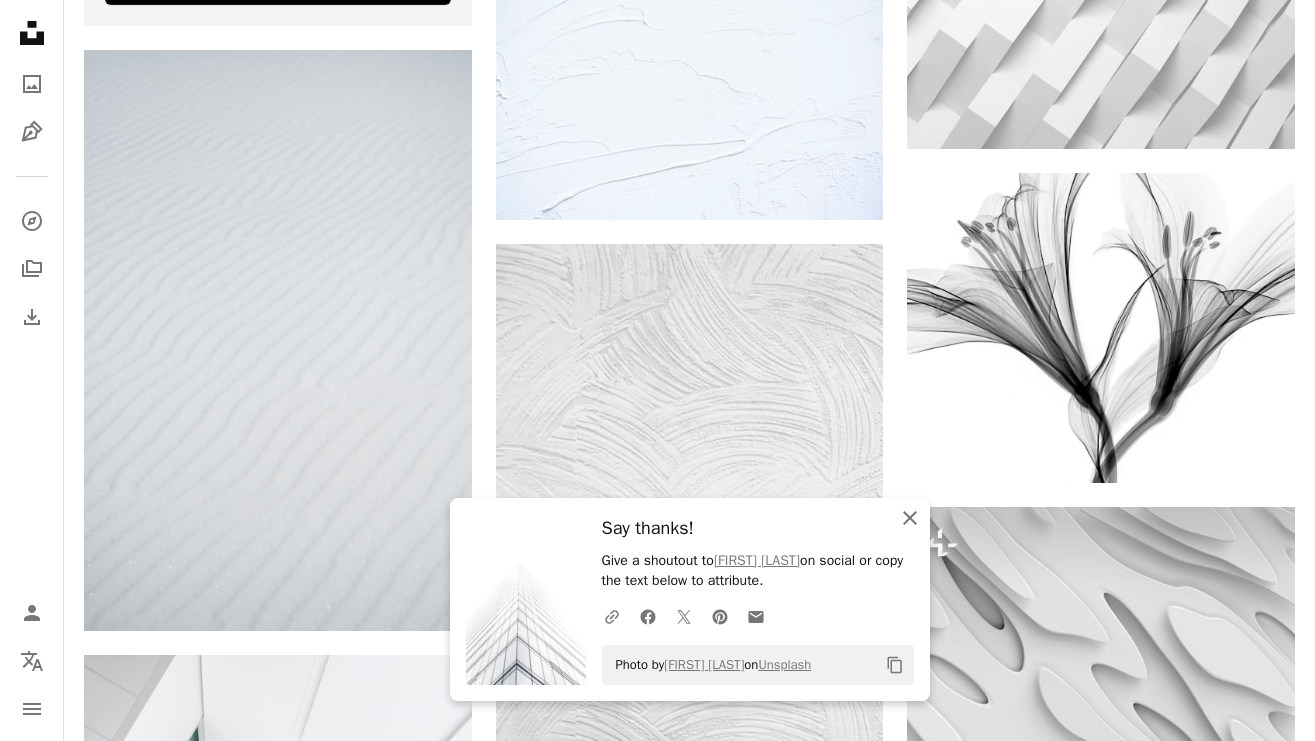 click 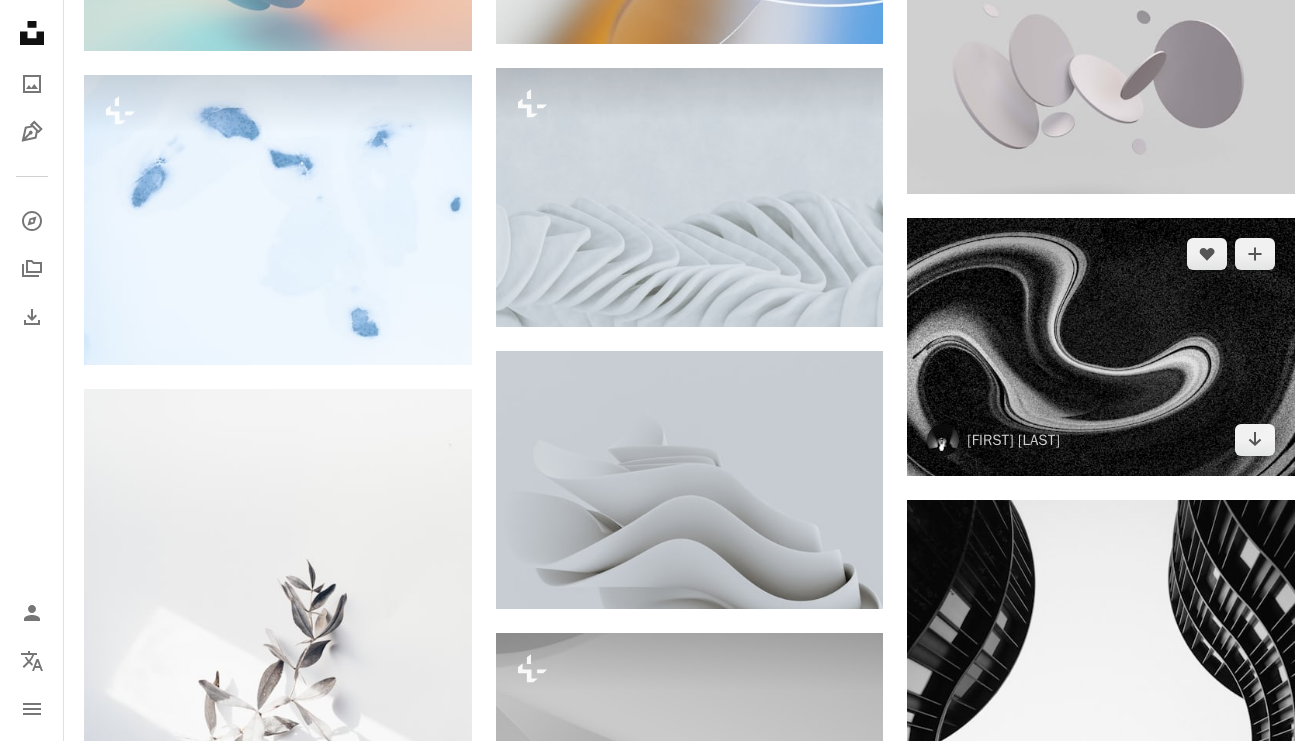 scroll, scrollTop: 11068, scrollLeft: 0, axis: vertical 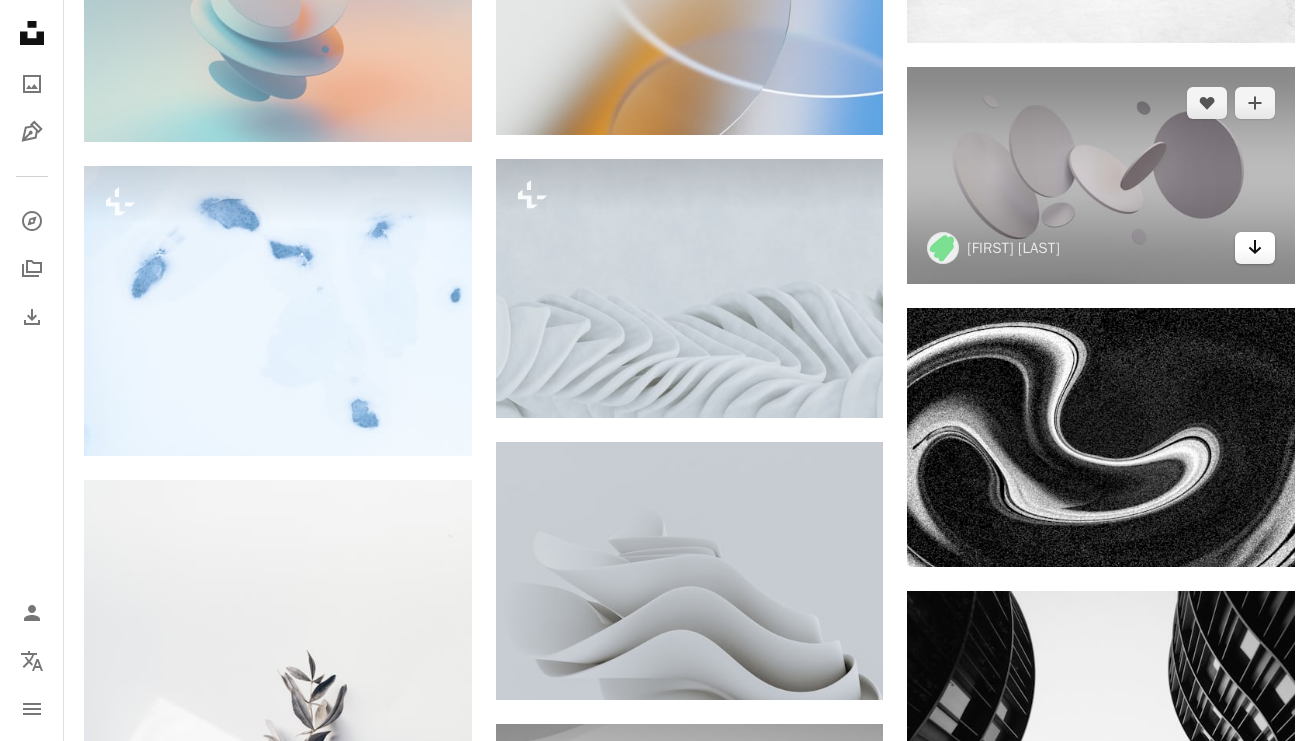 click on "Arrow pointing down" 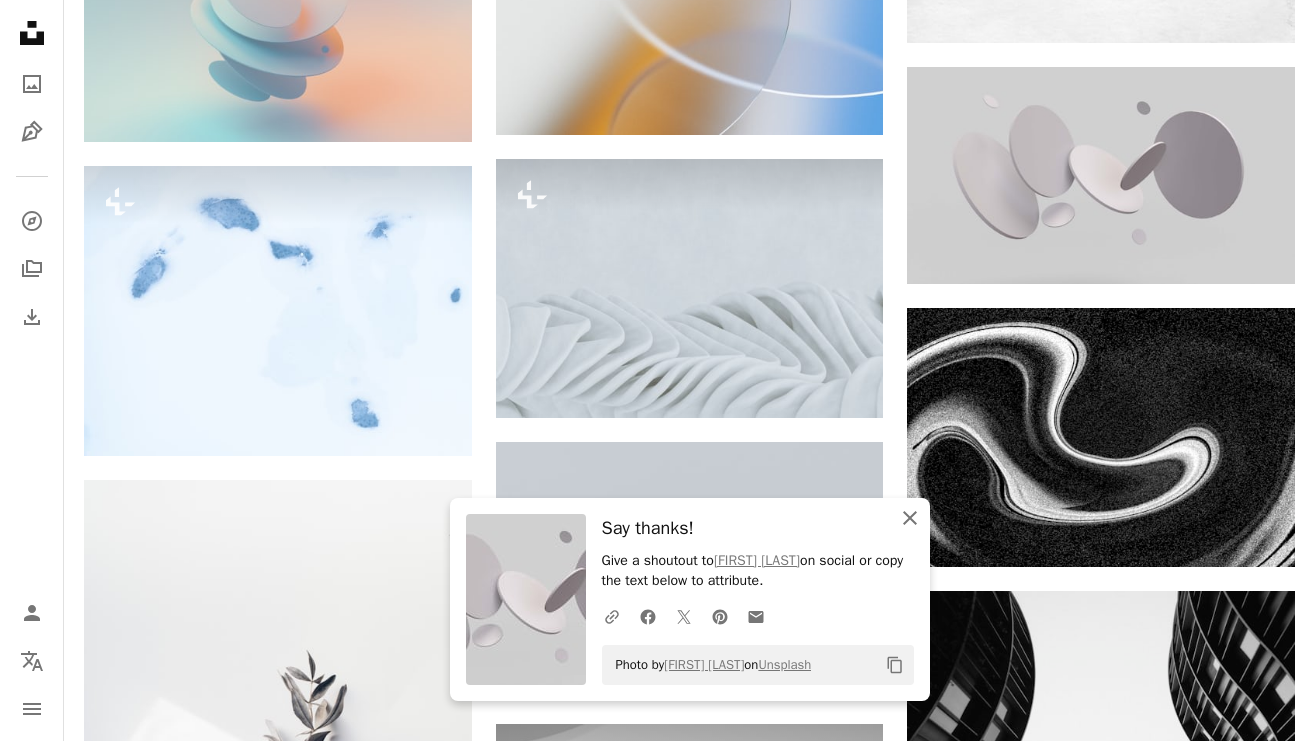 click 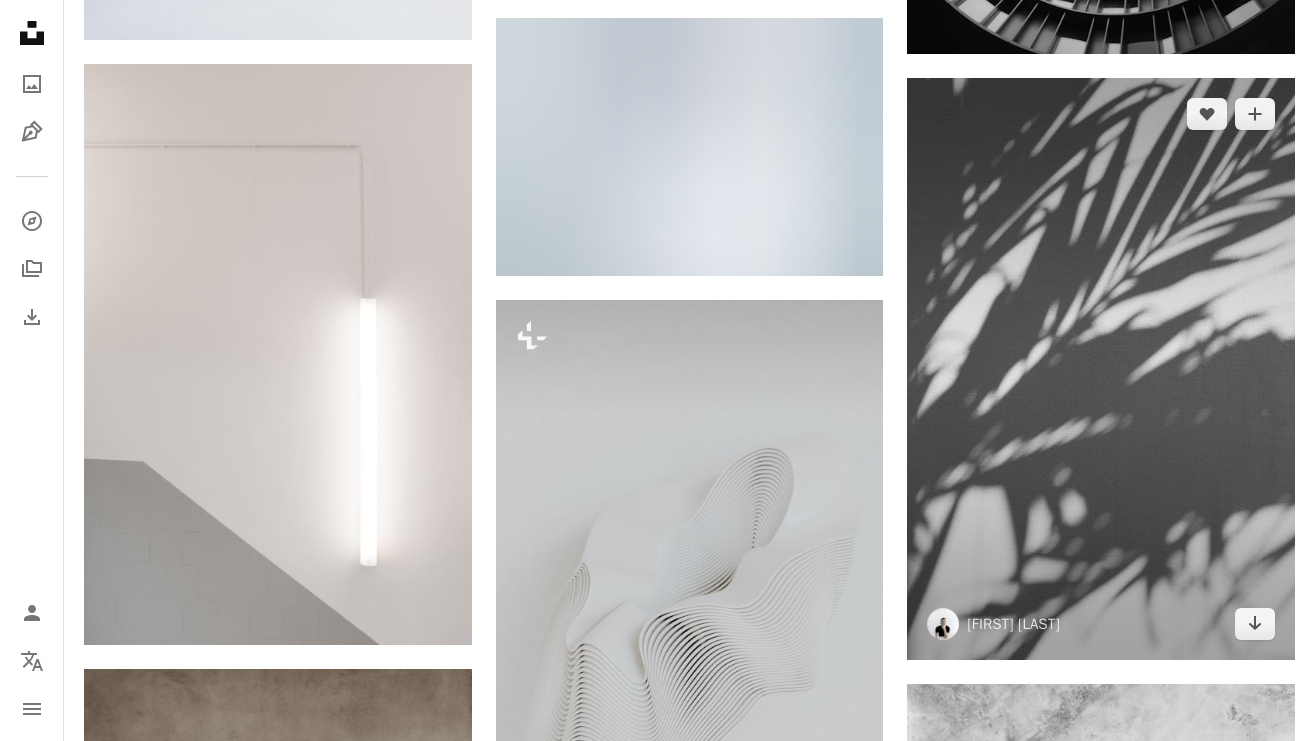 scroll, scrollTop: 11959, scrollLeft: 0, axis: vertical 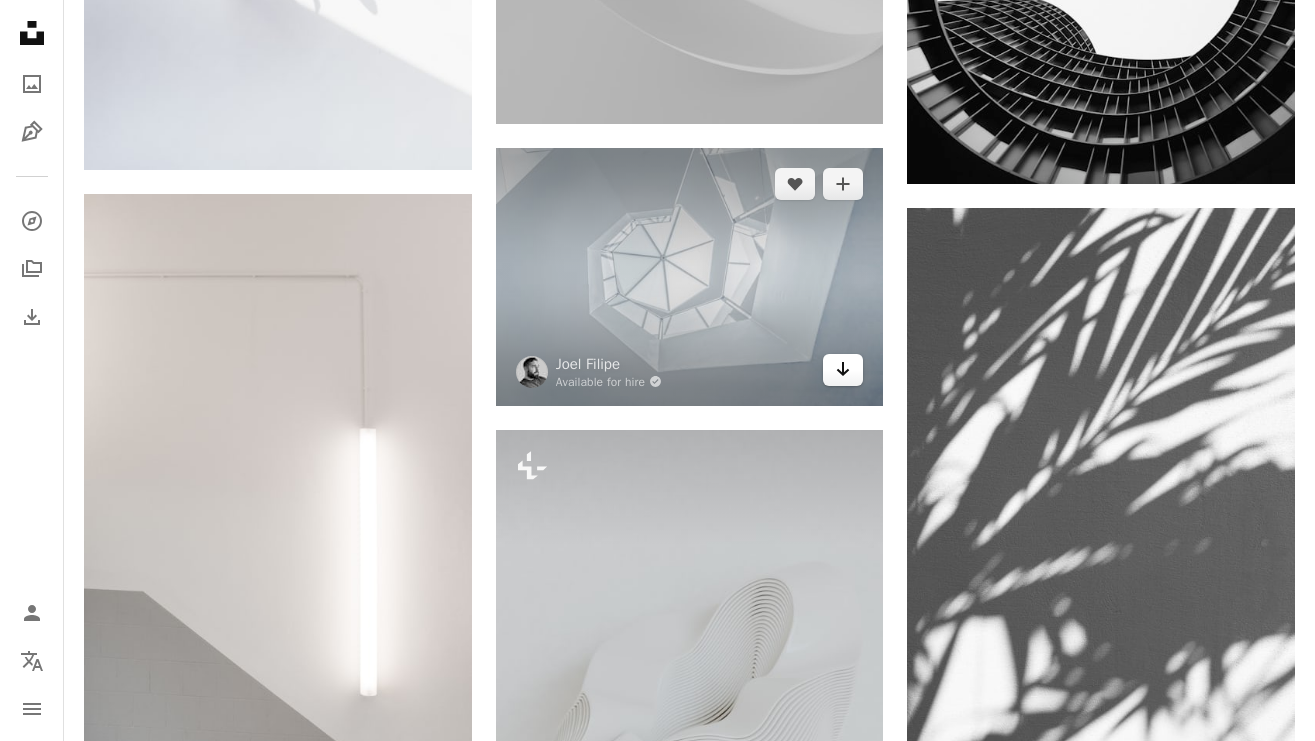 click 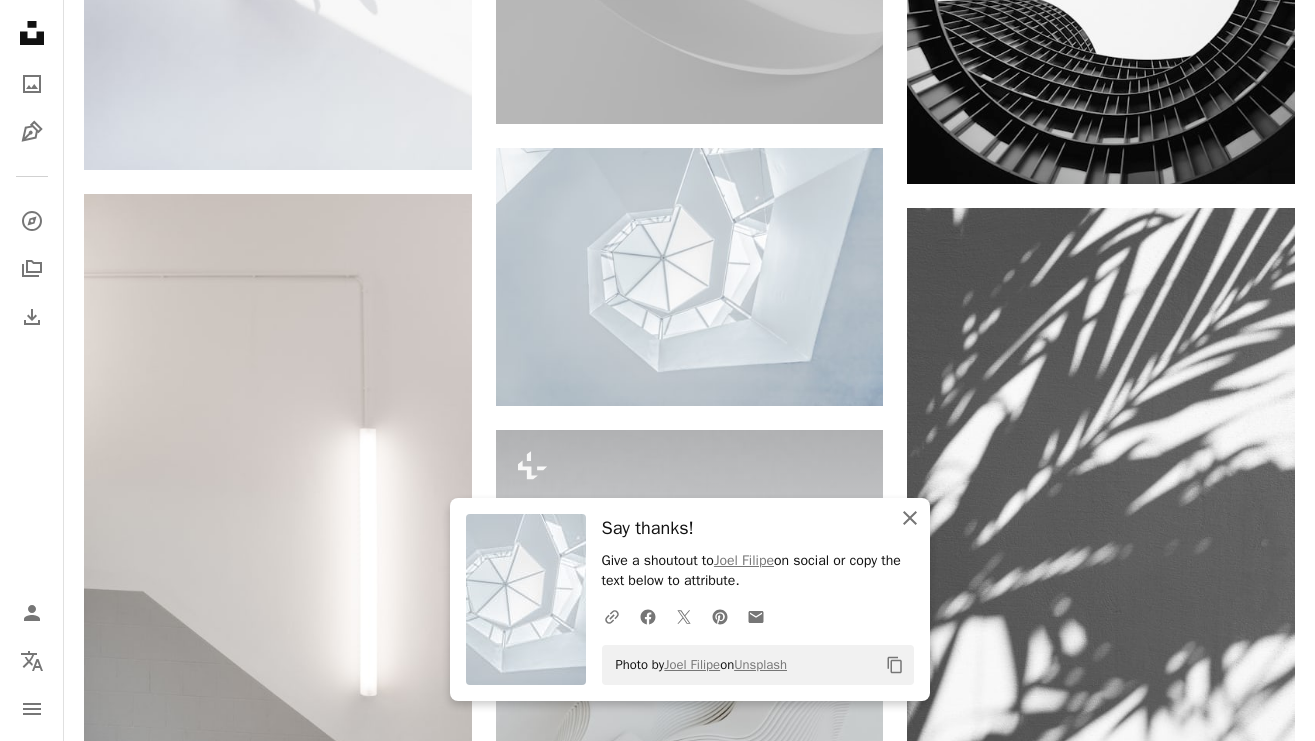 click on "An X shape" 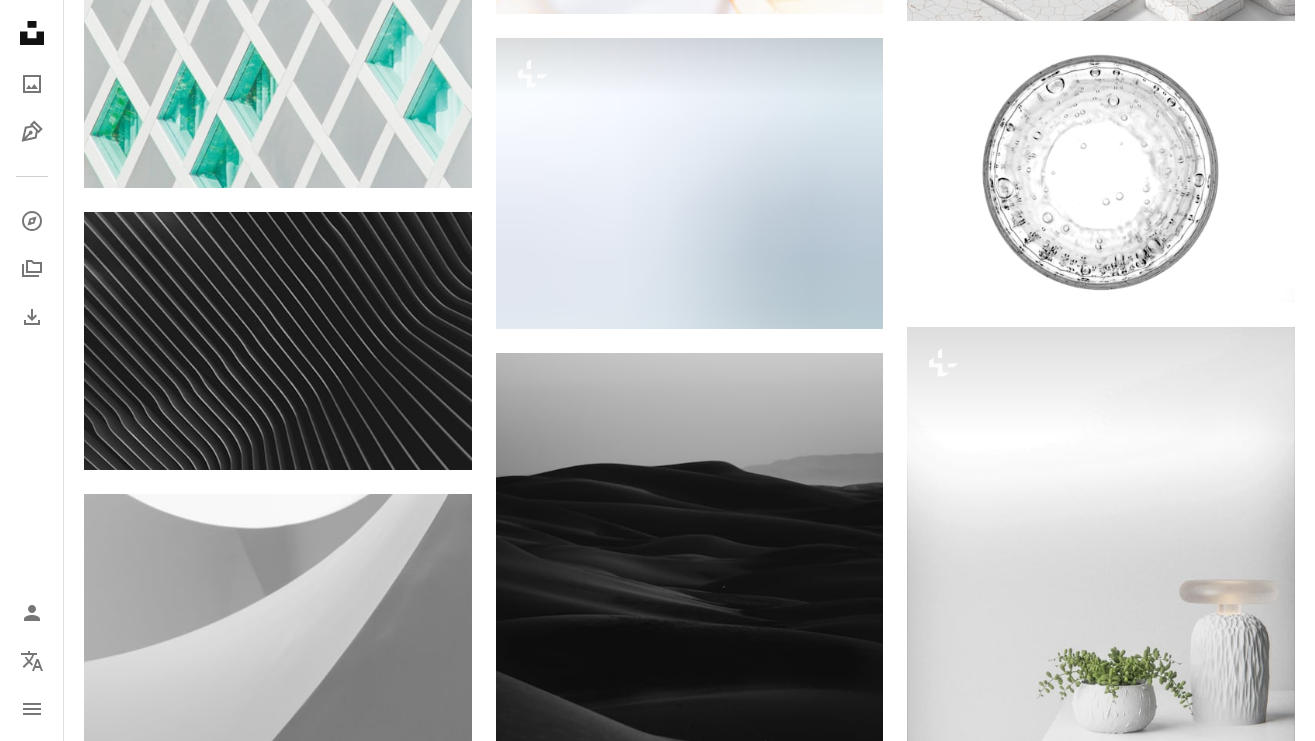 scroll, scrollTop: 16962, scrollLeft: 0, axis: vertical 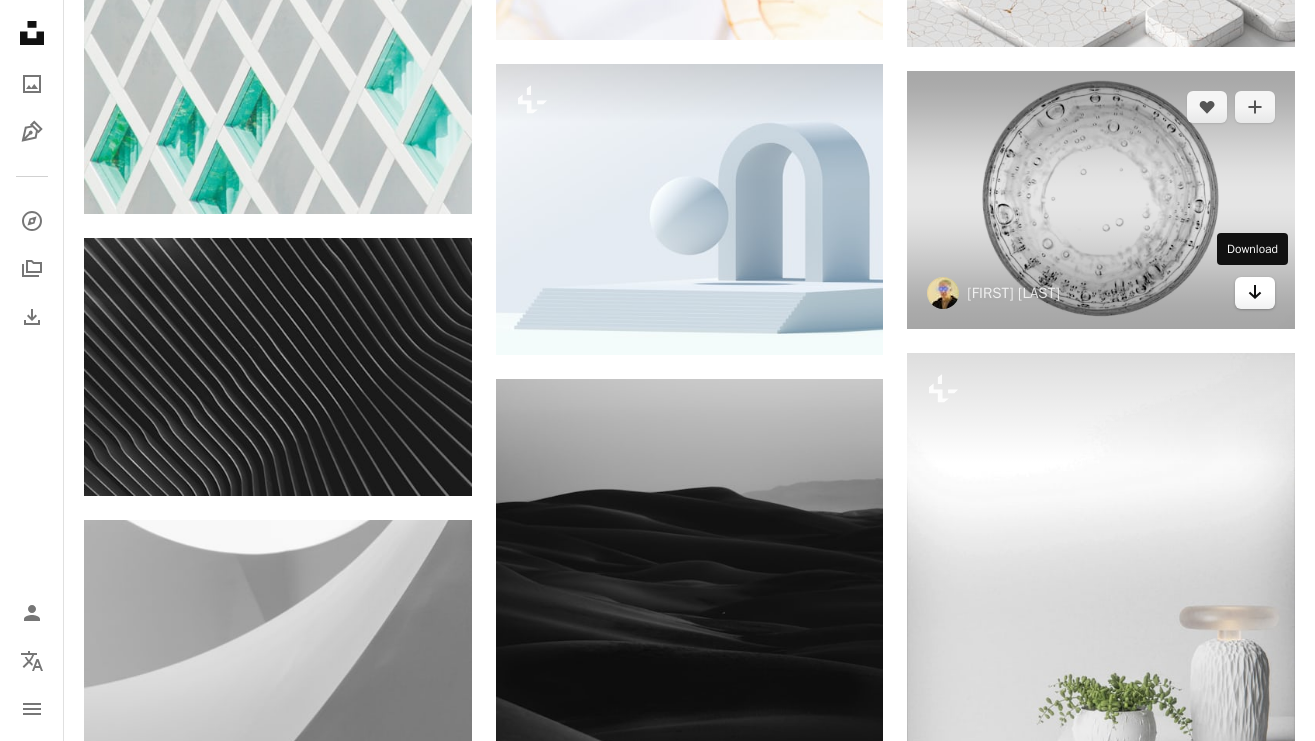 click 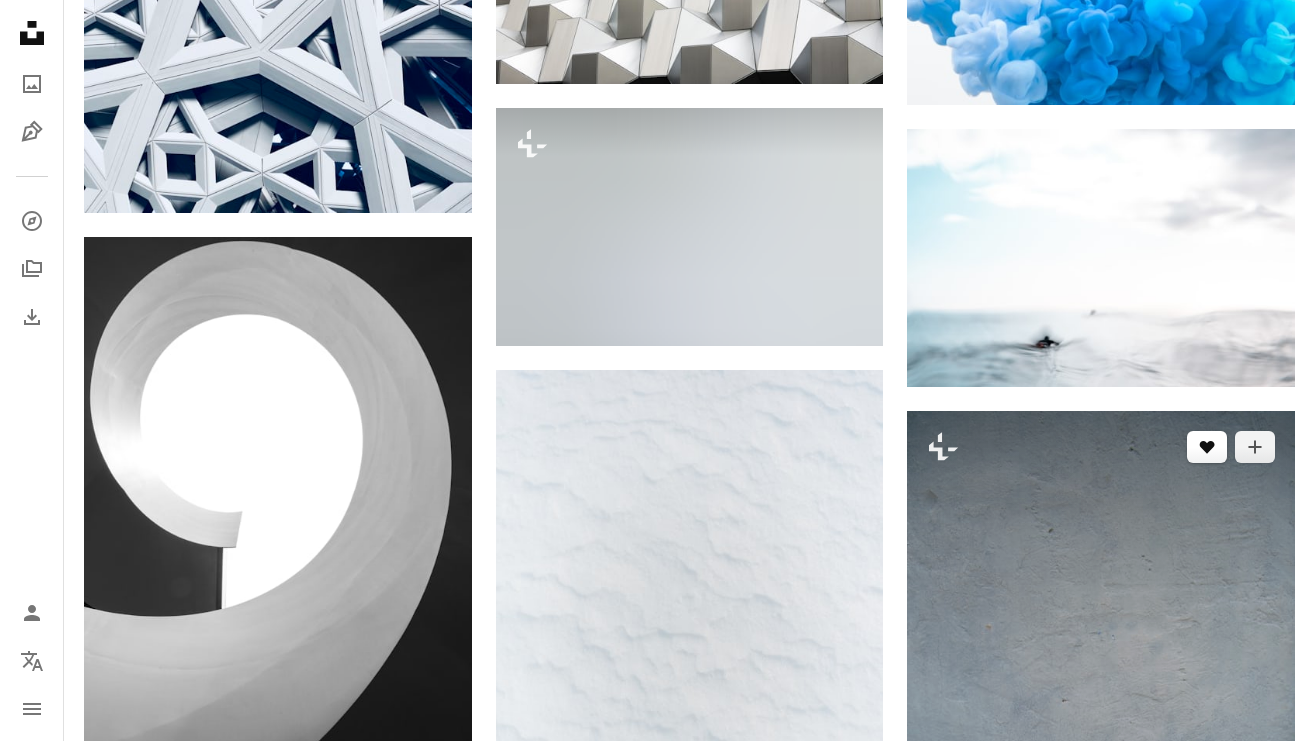 scroll, scrollTop: 19139, scrollLeft: 0, axis: vertical 